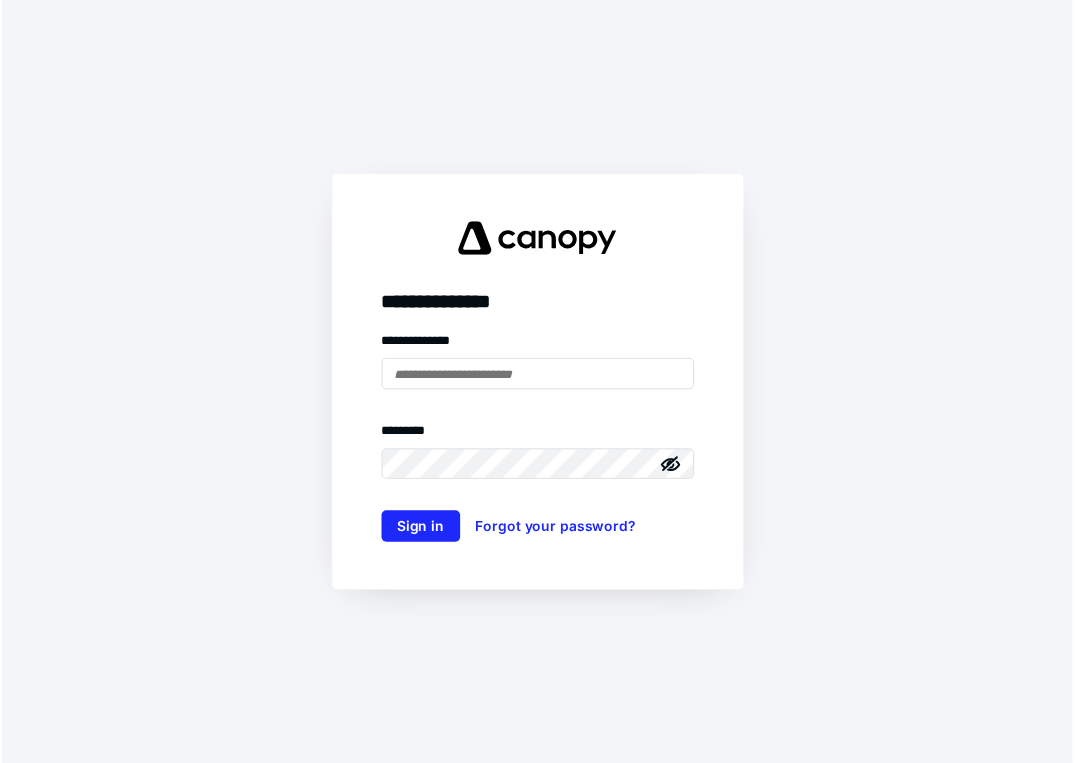 scroll, scrollTop: 0, scrollLeft: 0, axis: both 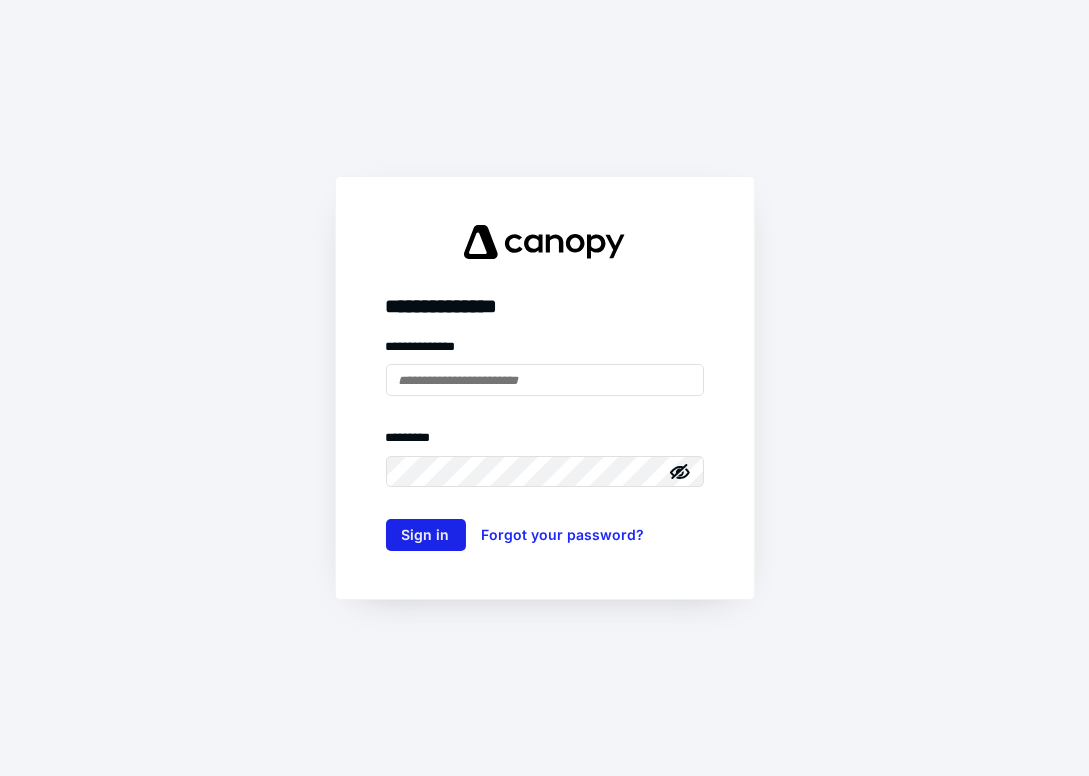 type on "**********" 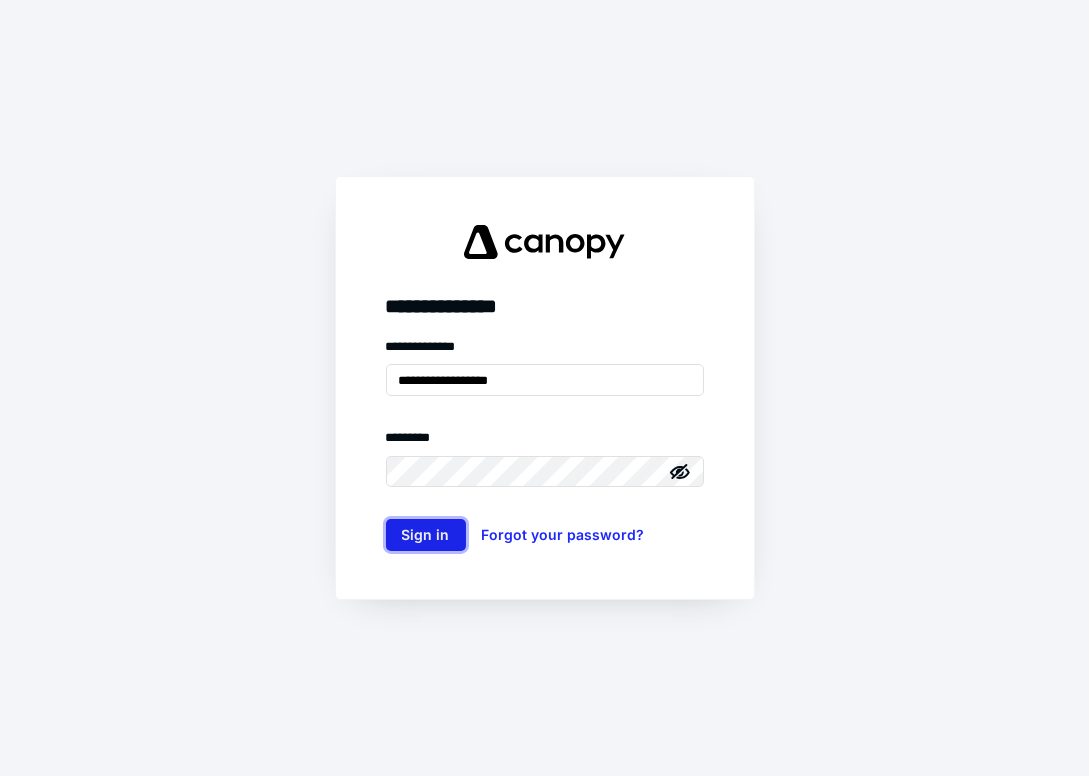 click on "Sign in" at bounding box center (426, 535) 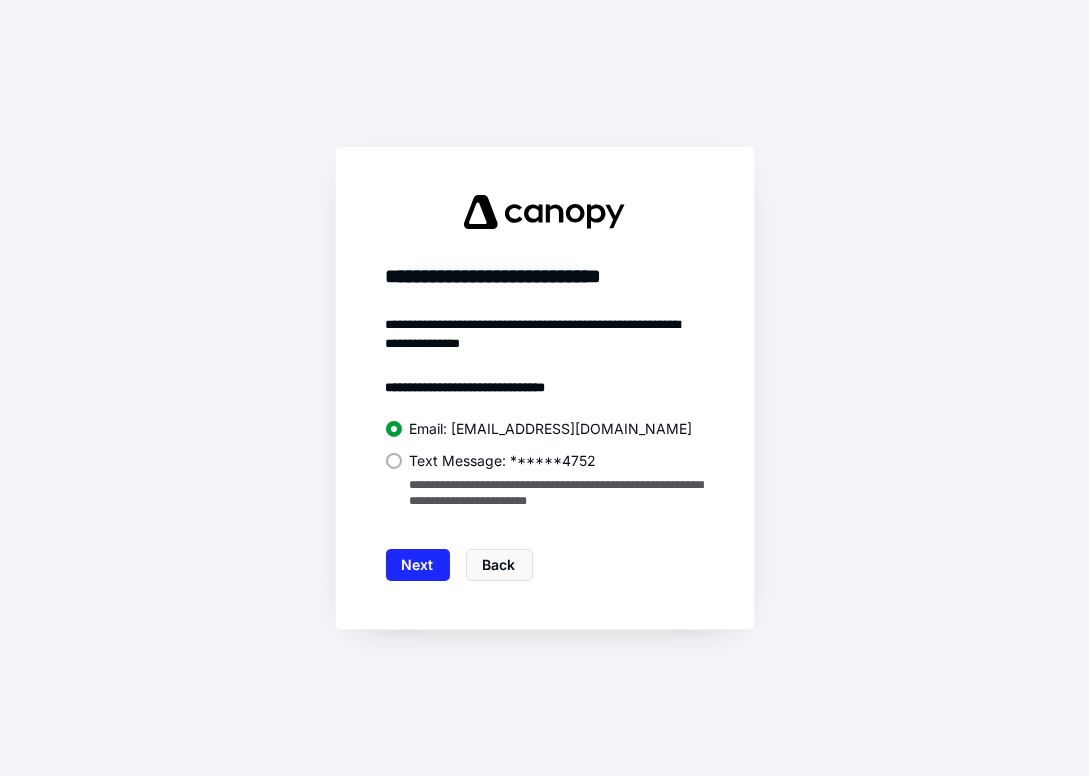 click on "**********" at bounding box center [545, 448] 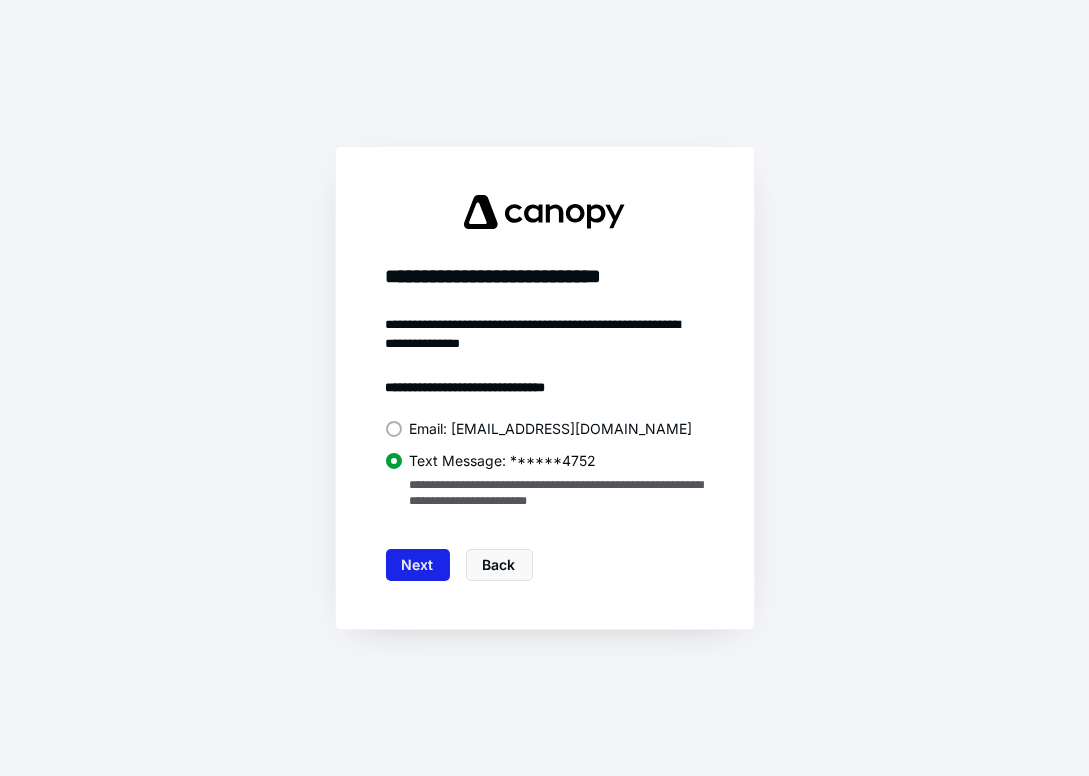 click on "Next" at bounding box center (418, 565) 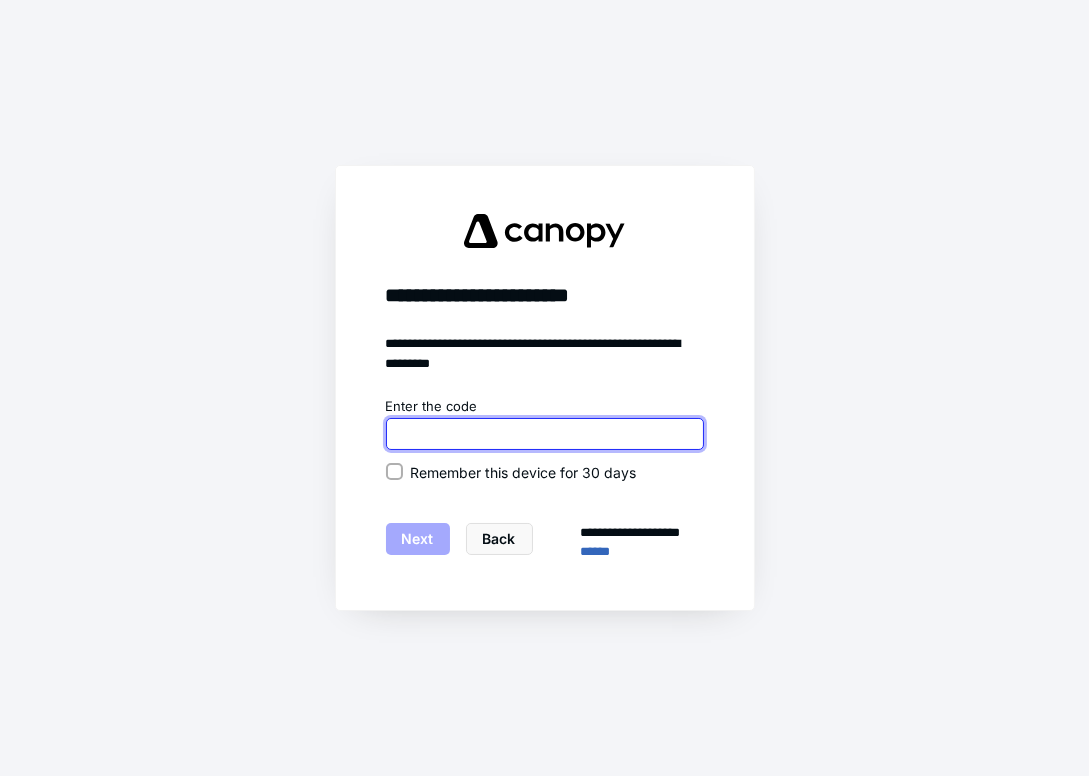 click at bounding box center [545, 434] 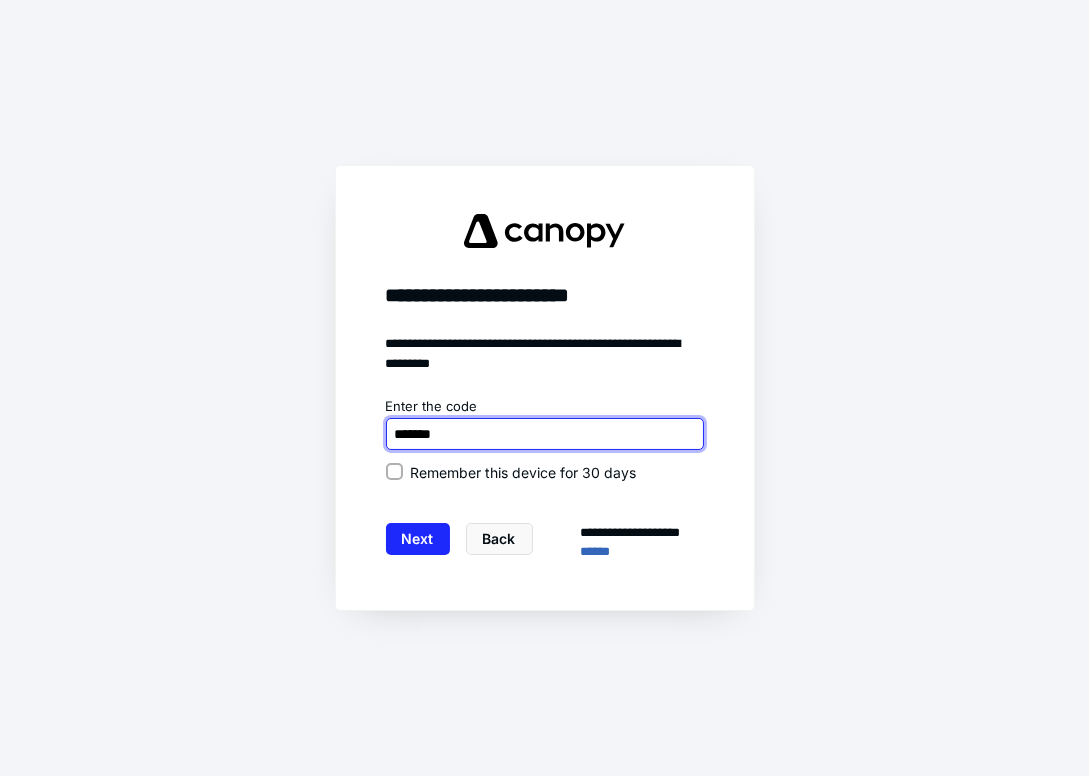 type on "*******" 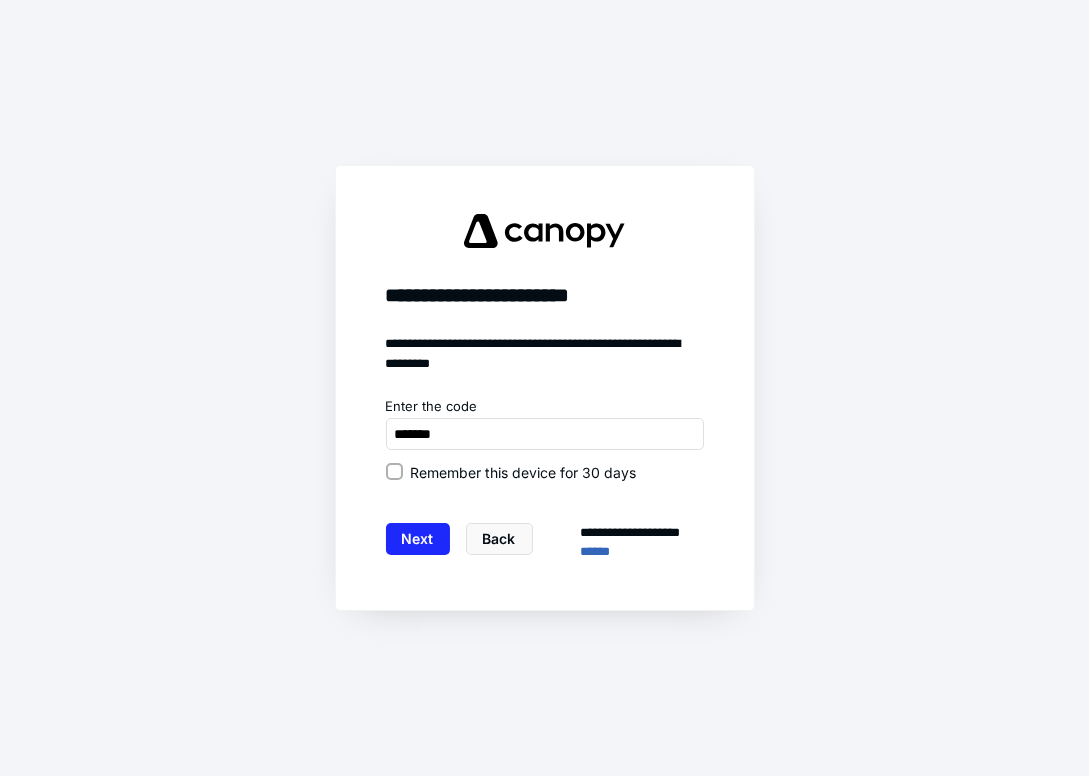 click on "Remember this device for 30 days" at bounding box center (524, 472) 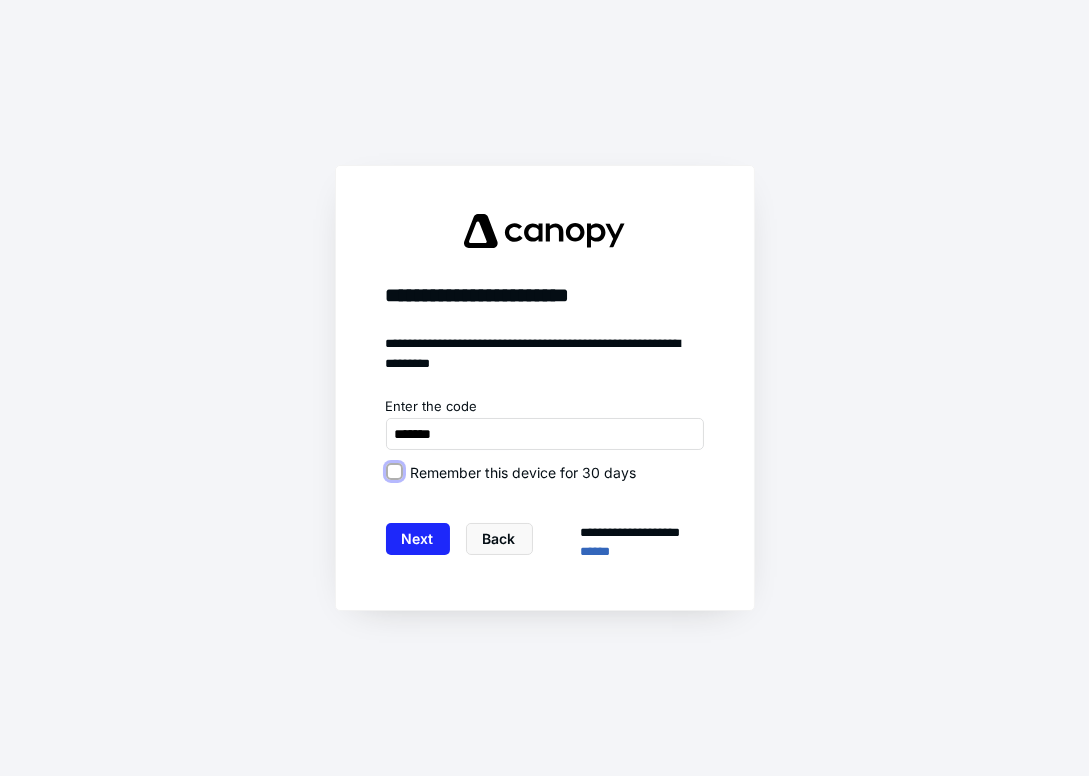checkbox on "true" 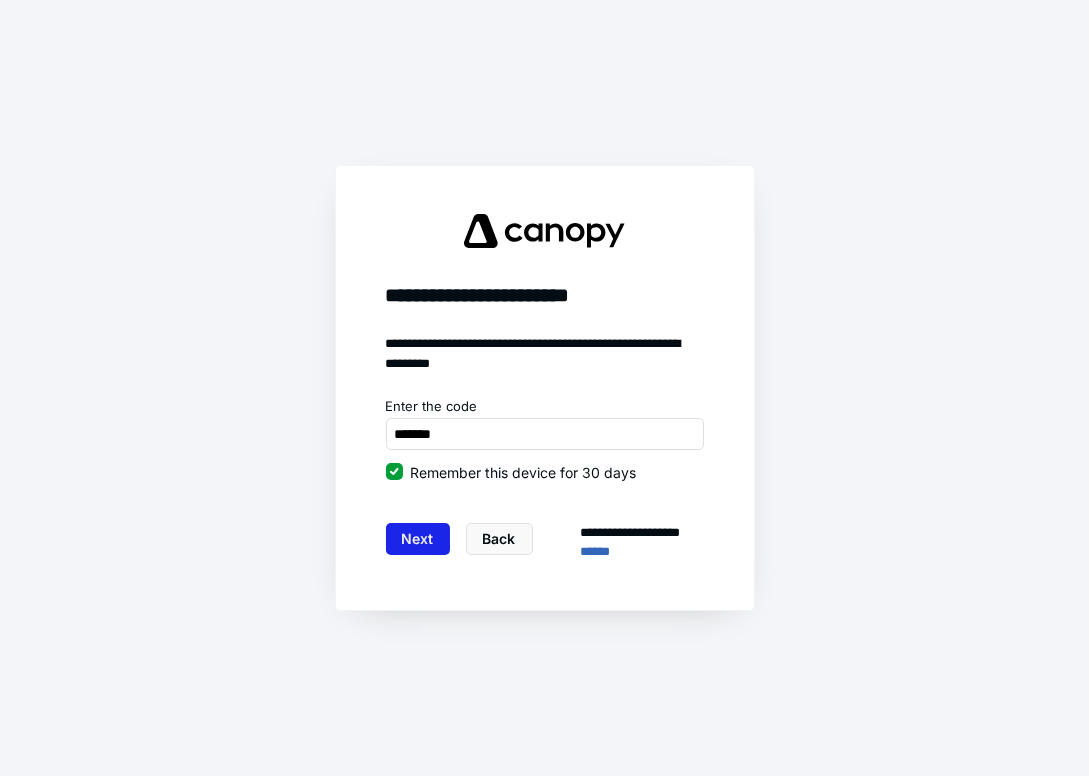 click on "Next" at bounding box center (418, 539) 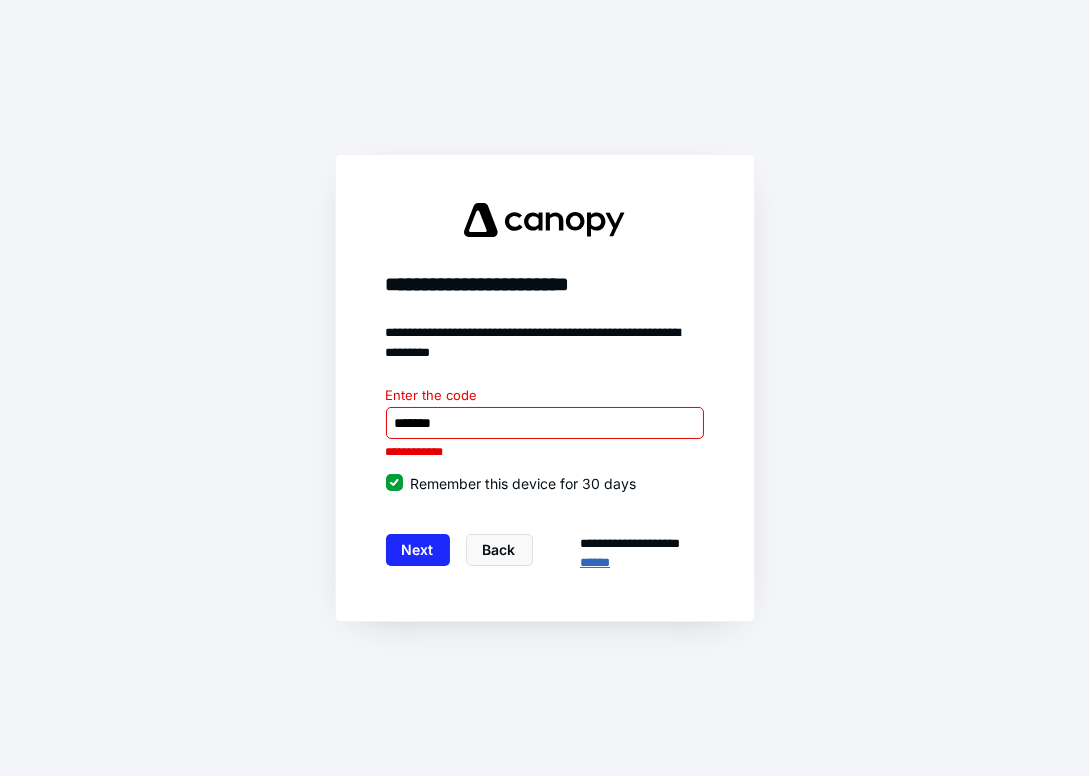 click on "******" at bounding box center [641, 562] 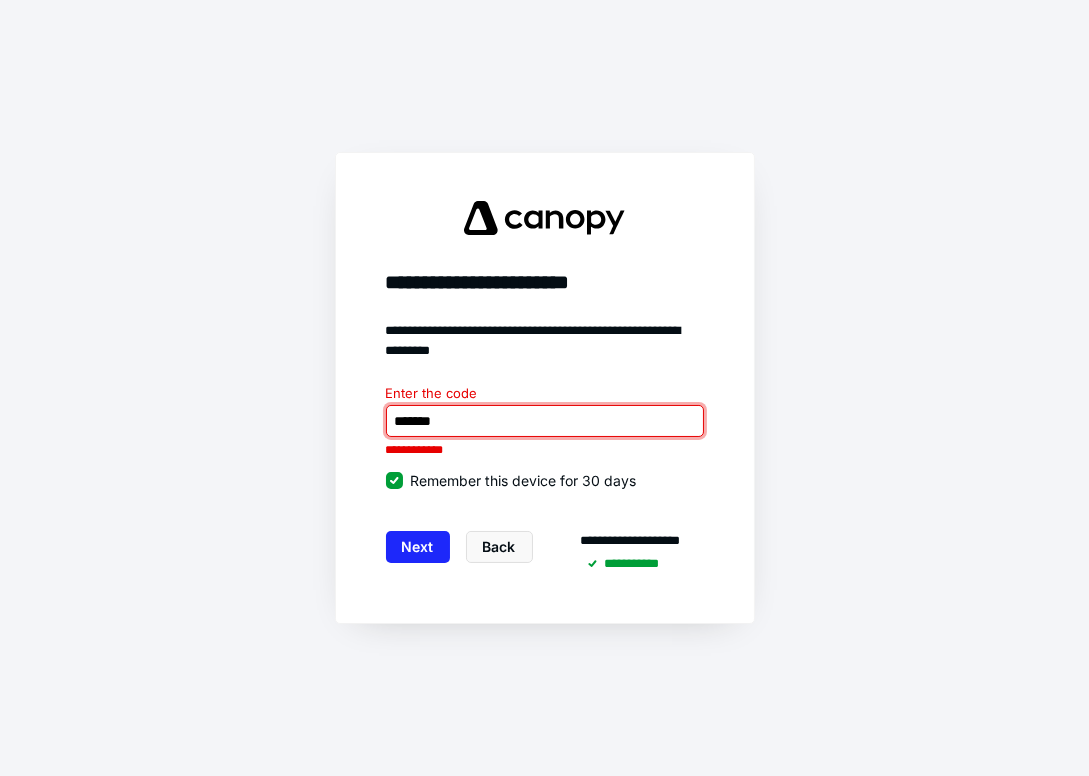drag, startPoint x: 536, startPoint y: 427, endPoint x: 230, endPoint y: 414, distance: 306.27603 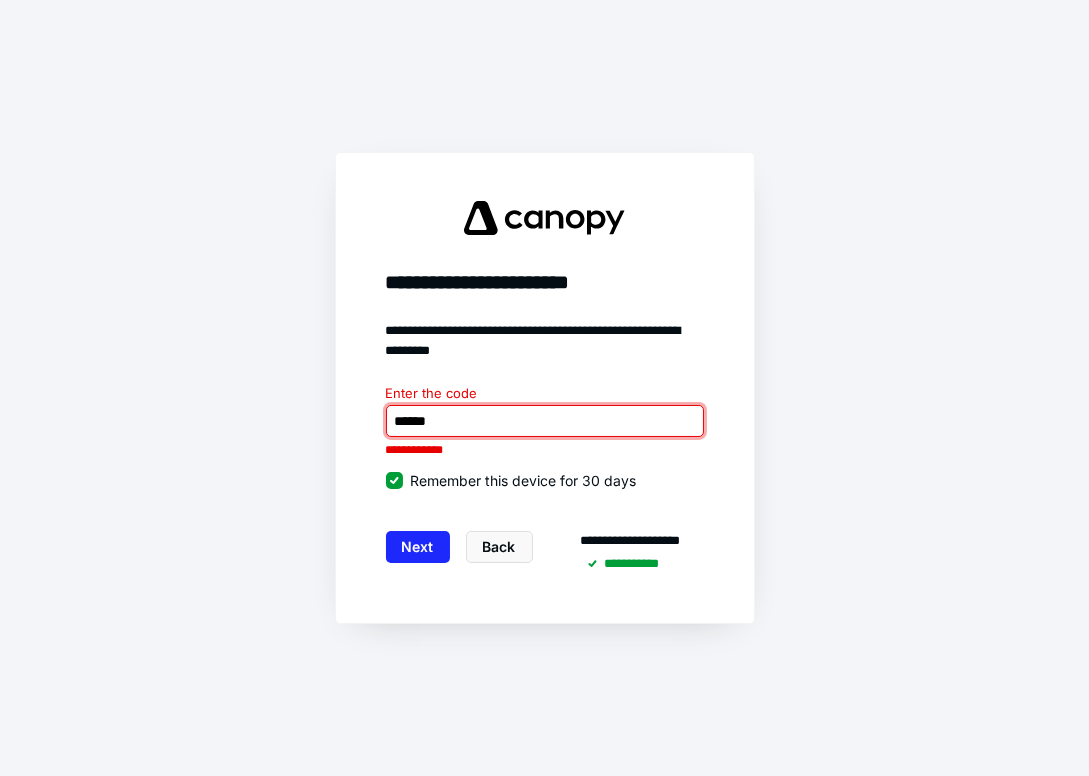 type on "******" 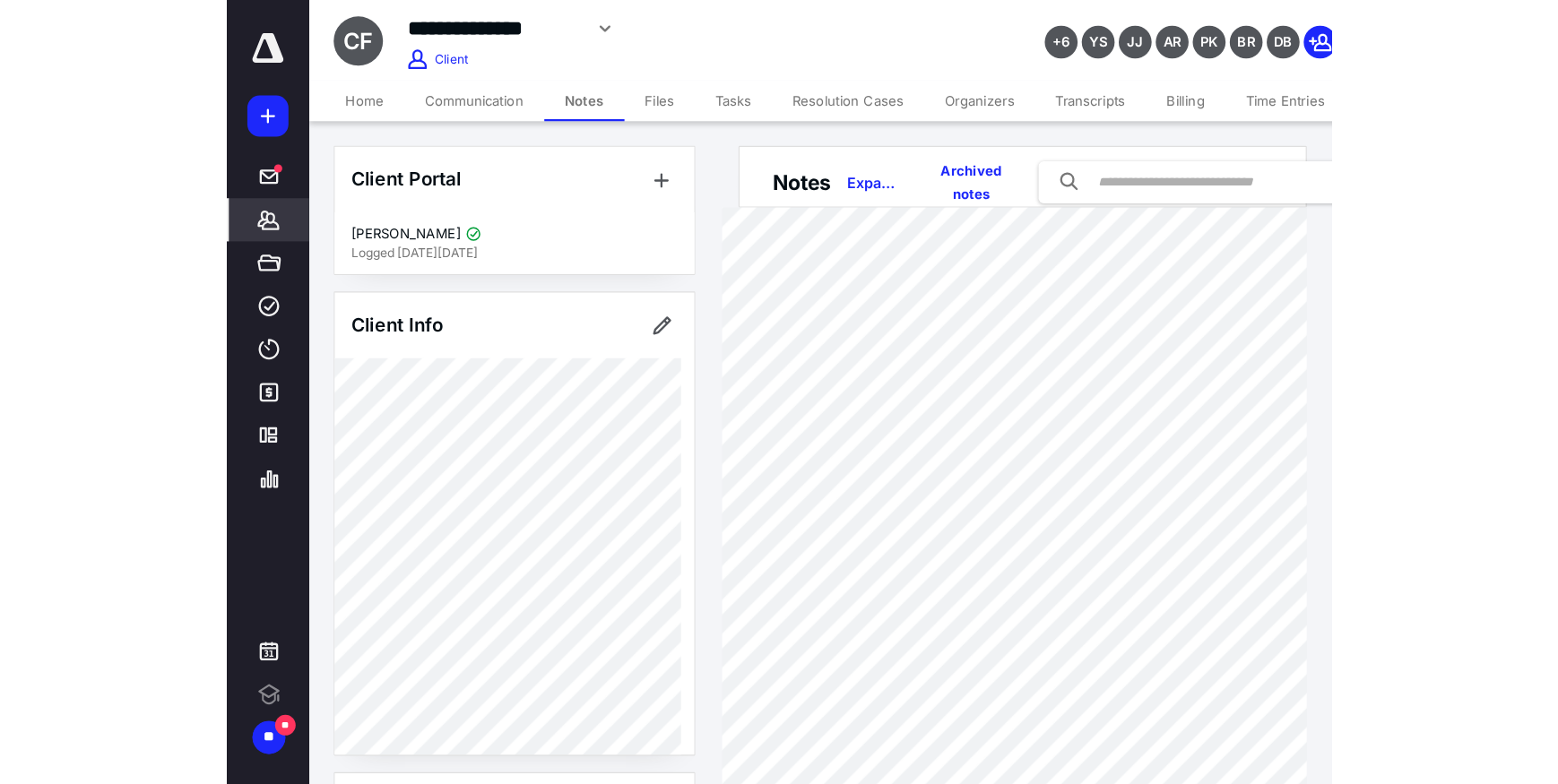 scroll, scrollTop: 0, scrollLeft: 0, axis: both 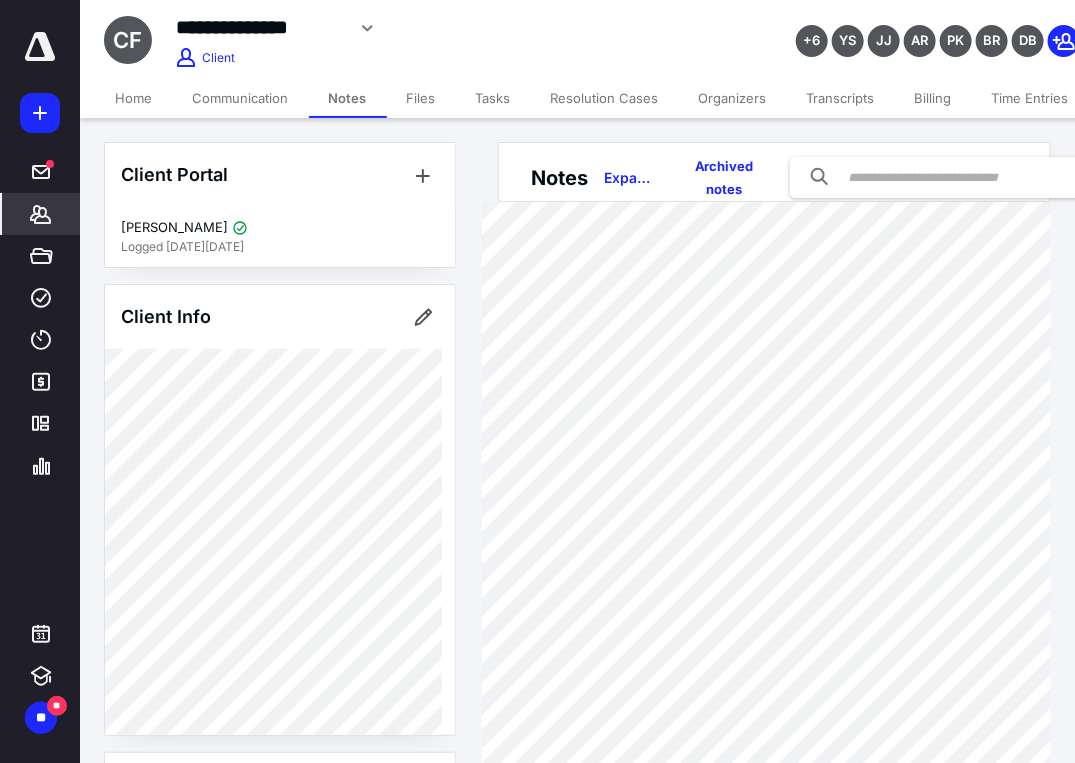 click 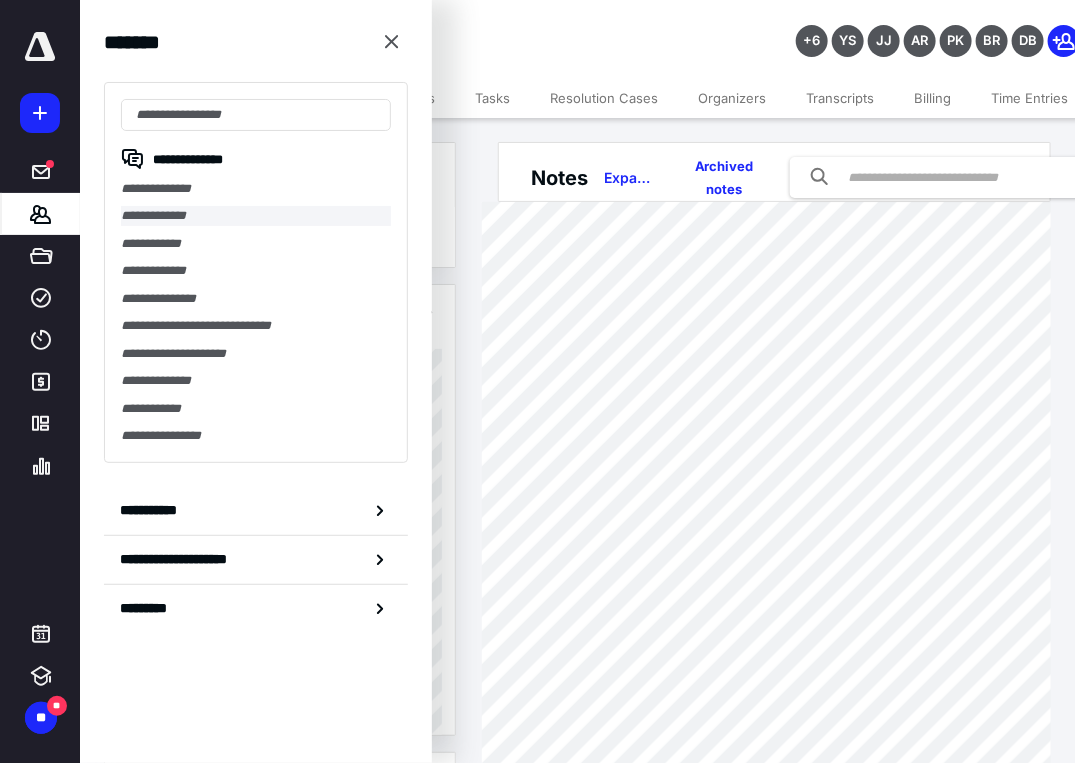 click on "**********" at bounding box center (256, 215) 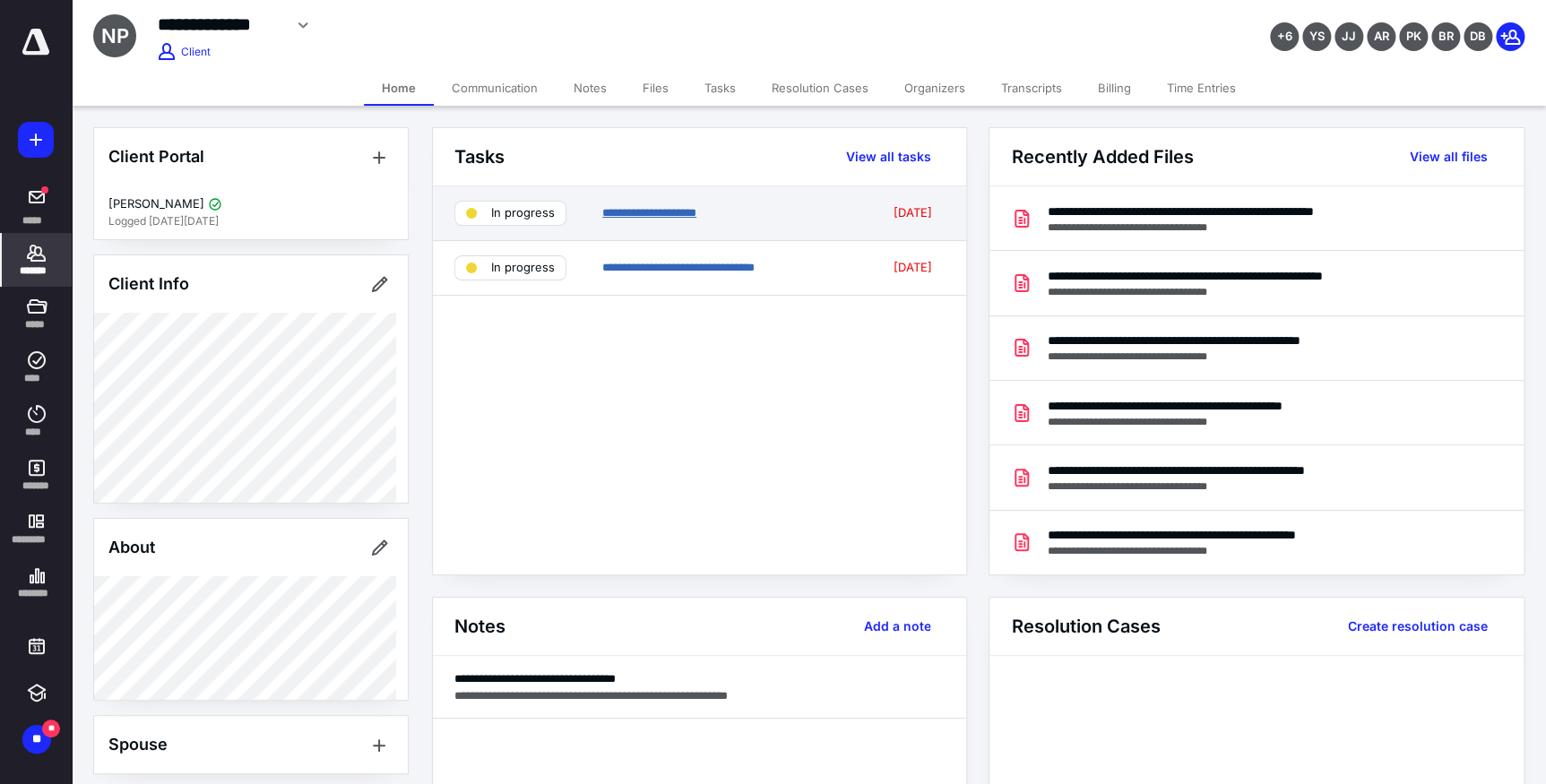 click on "**********" at bounding box center [649, 212] 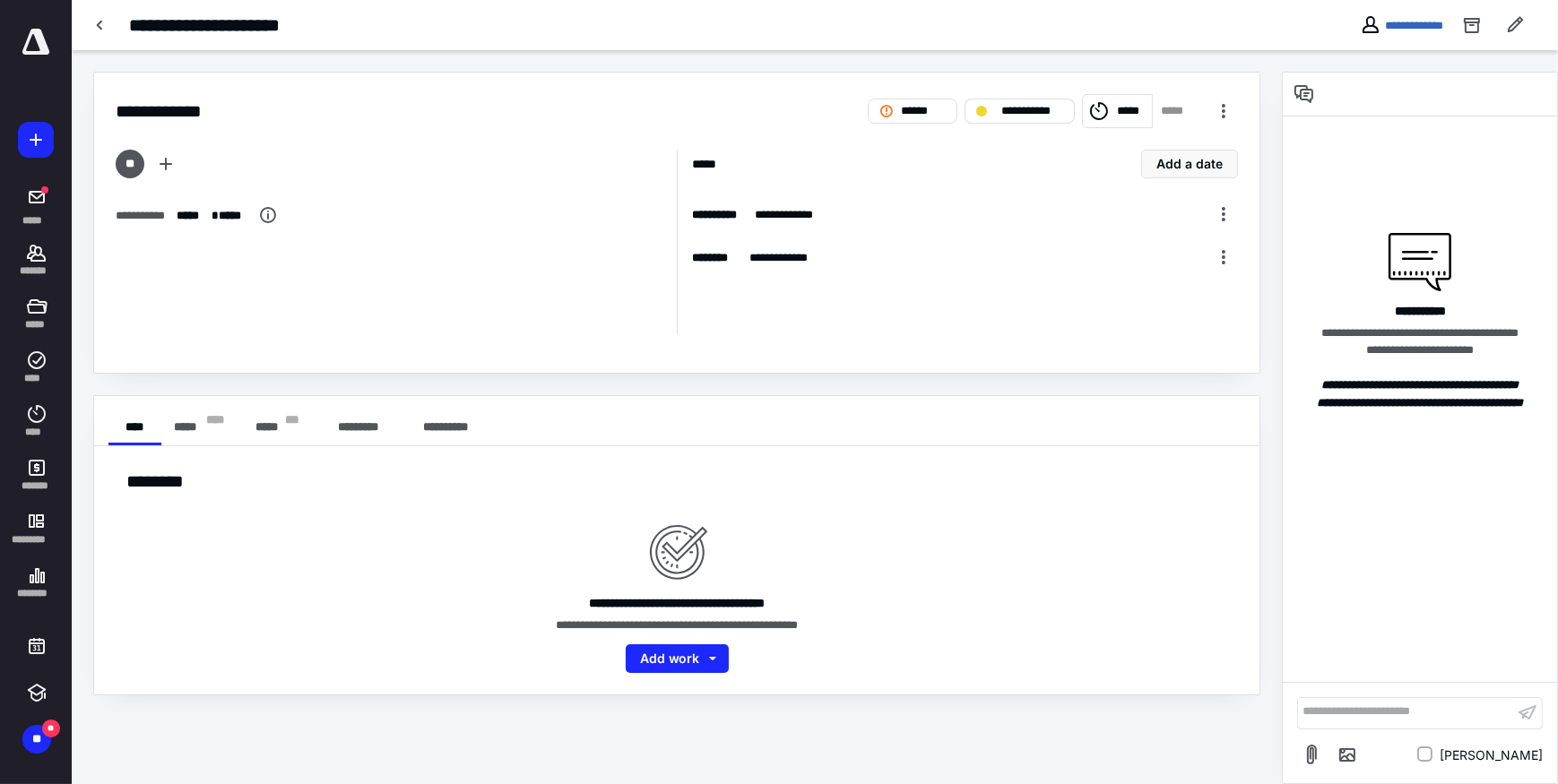 click on "**********" at bounding box center [1032, 111] 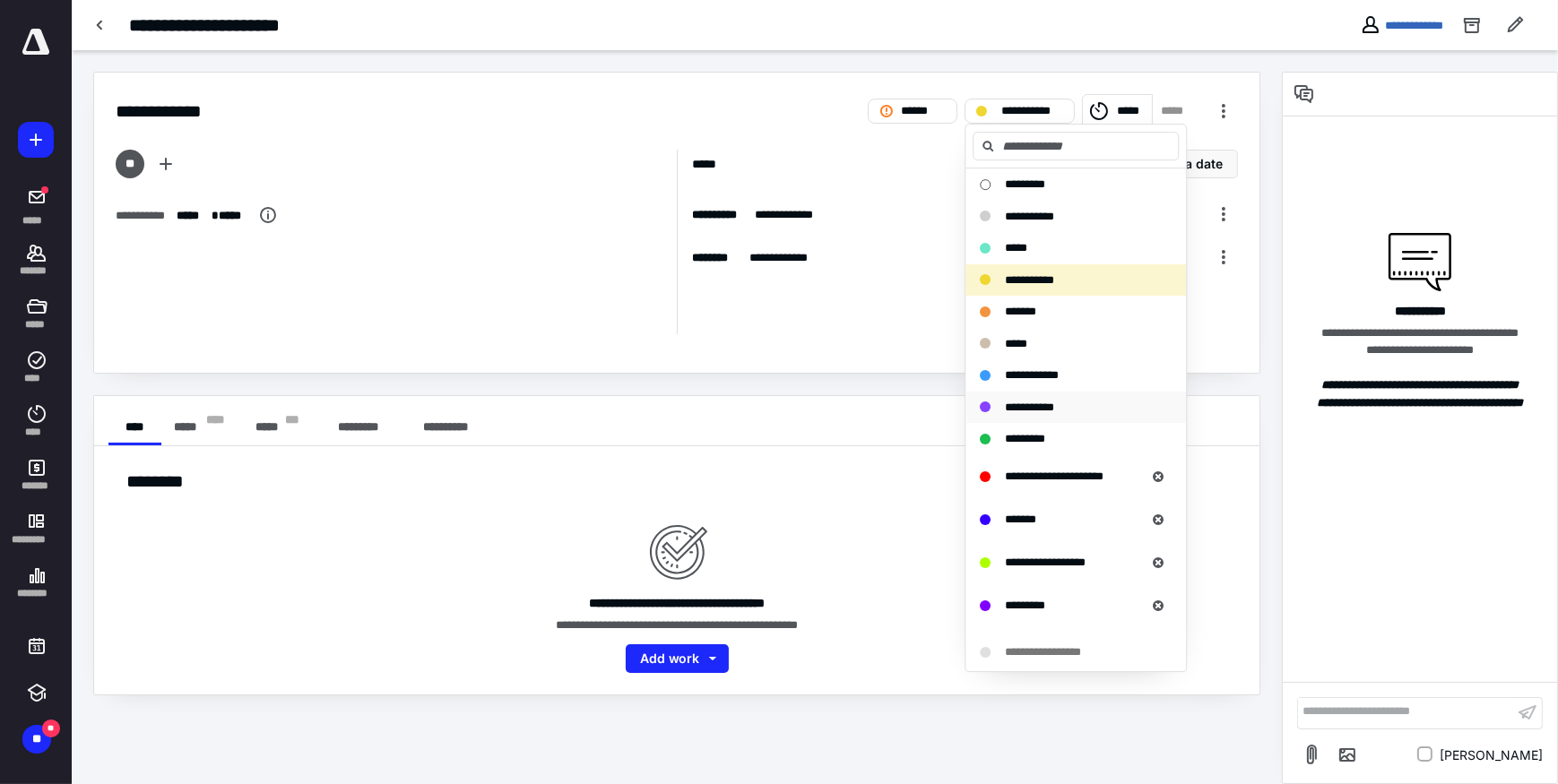 click on "*********" at bounding box center [1025, 438] 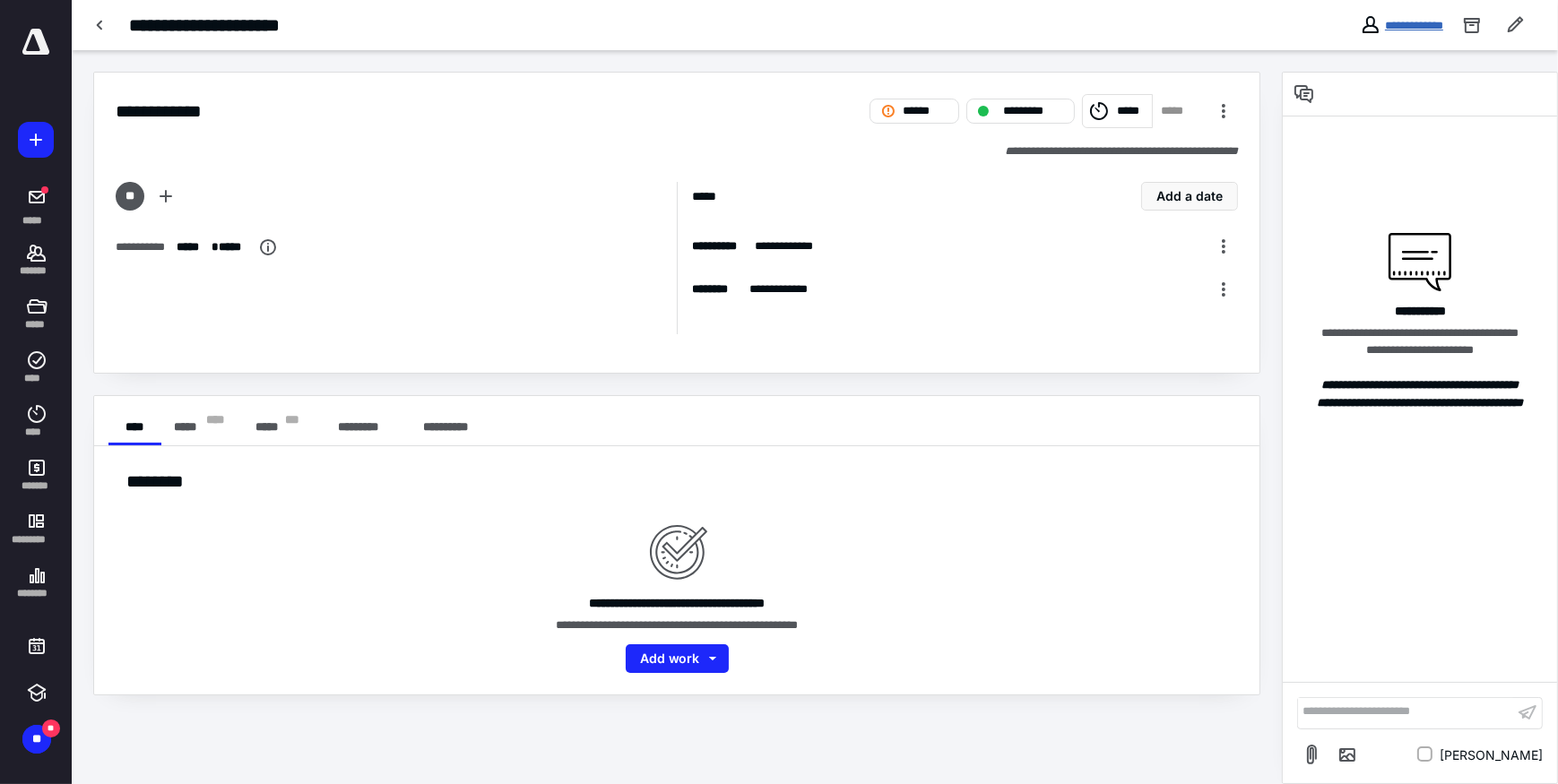 click on "**********" at bounding box center [1414, 25] 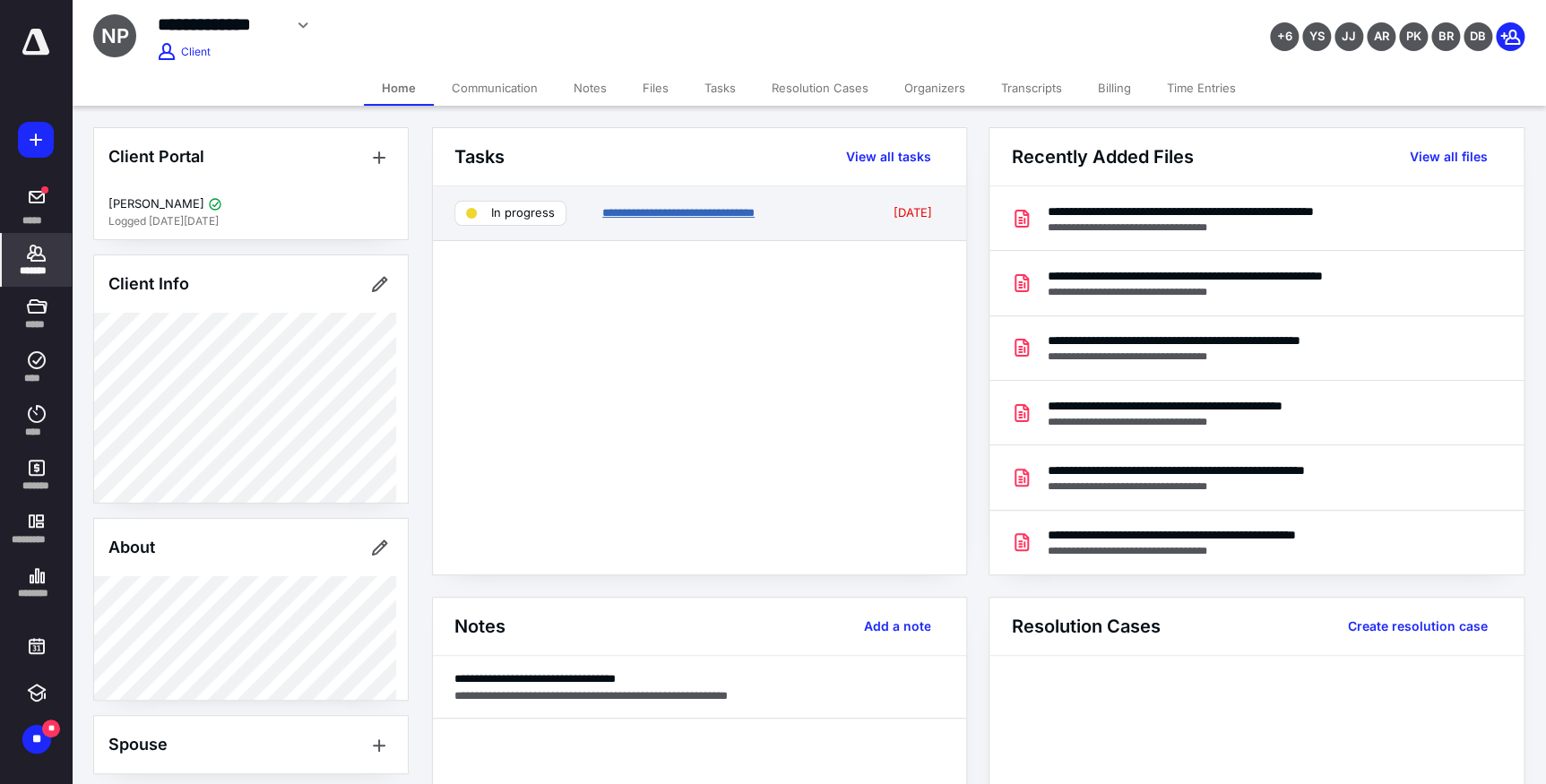 click on "**********" at bounding box center (678, 212) 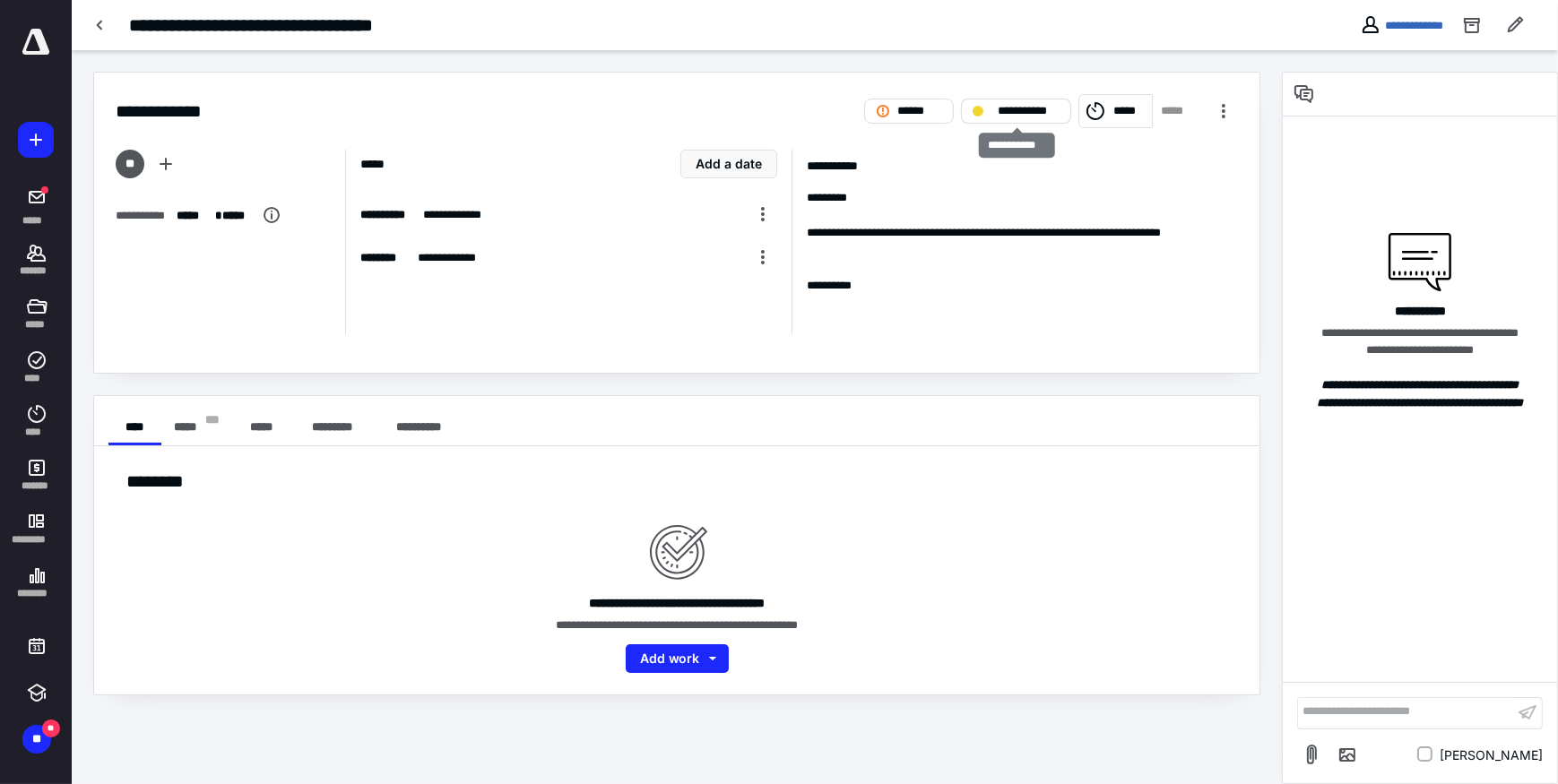 click on "**********" at bounding box center [1028, 111] 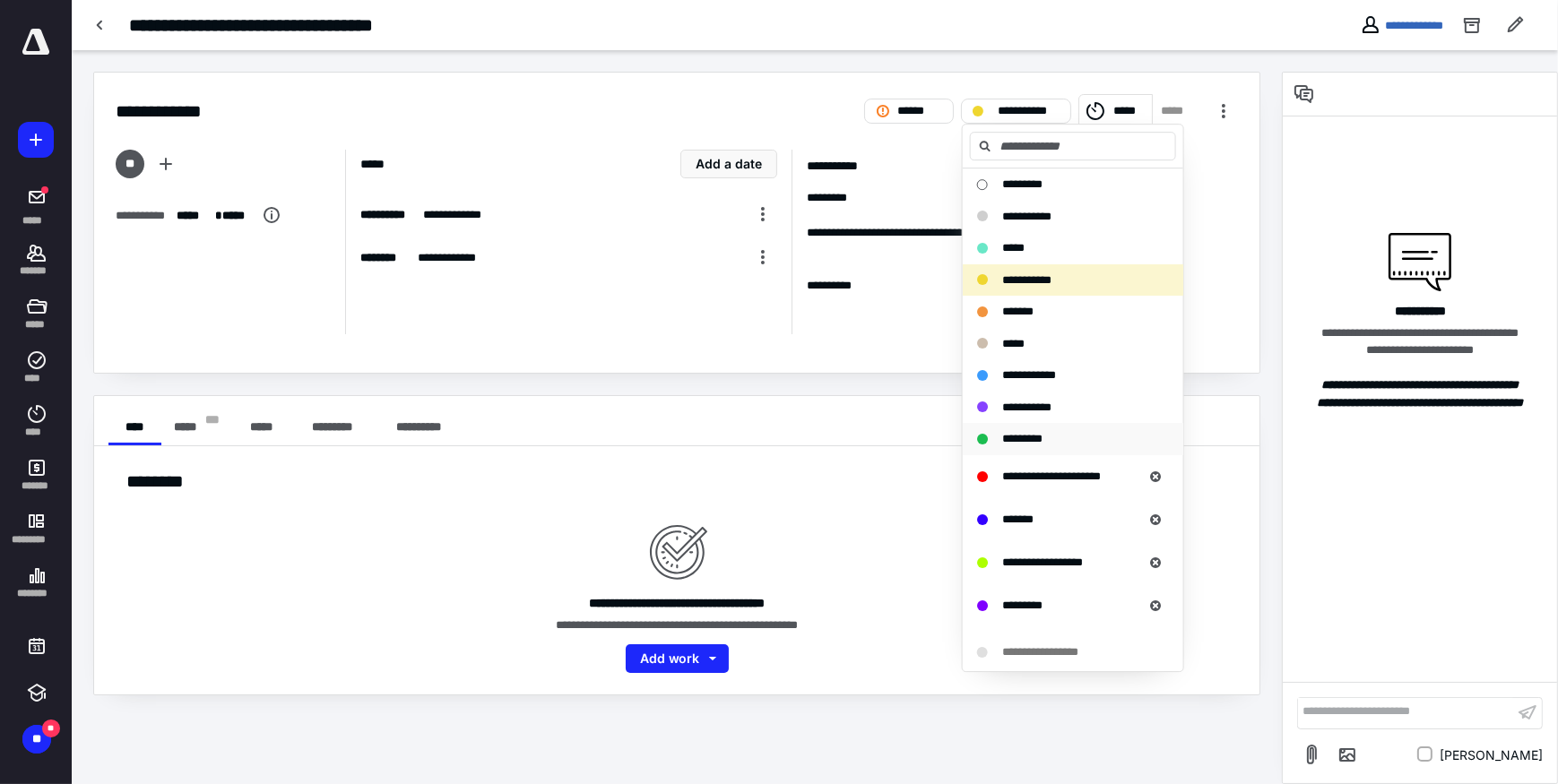 click on "*********" at bounding box center [1022, 438] 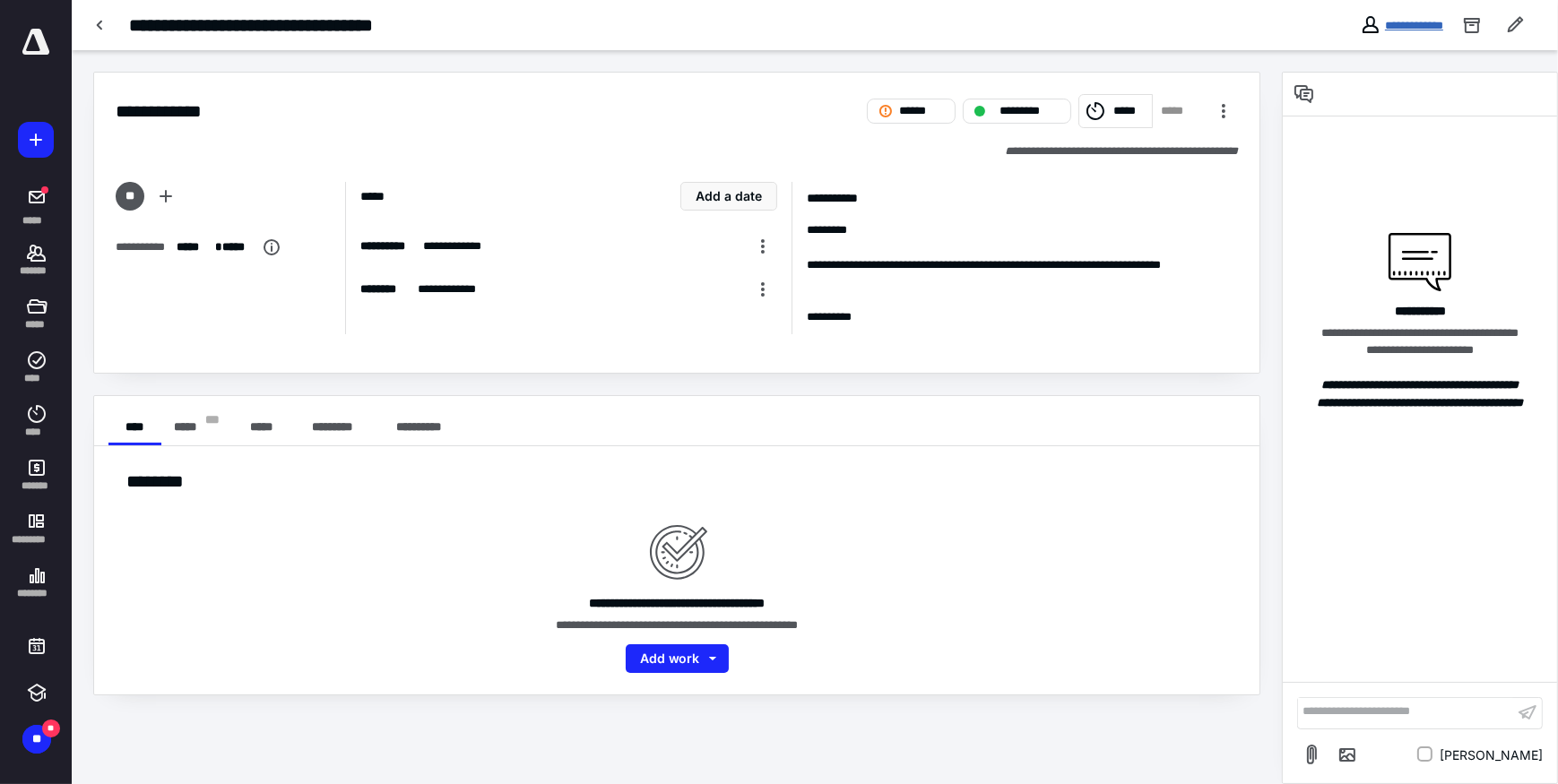 click on "**********" at bounding box center (1414, 25) 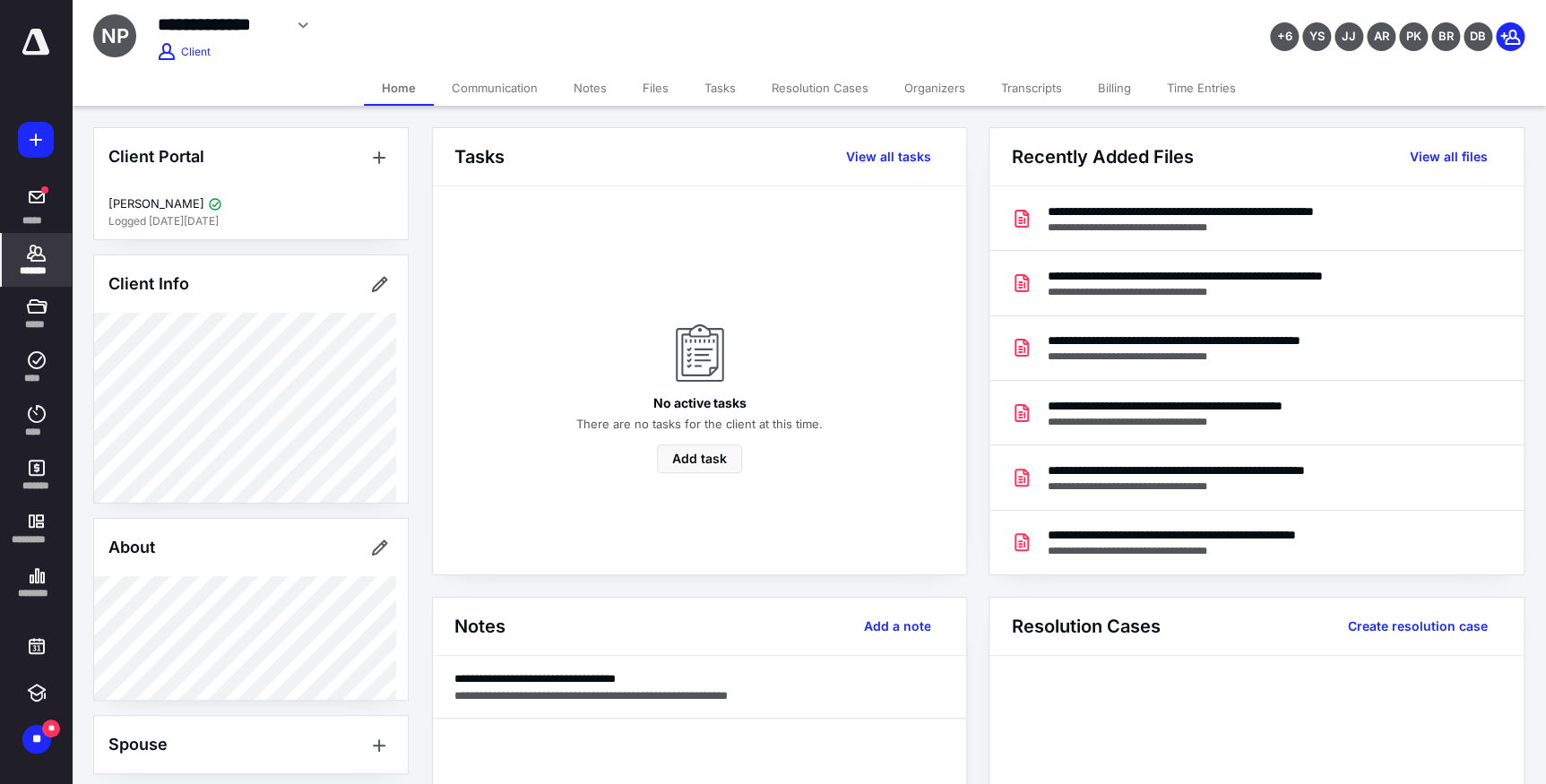 click on "Files" at bounding box center (655, 88) 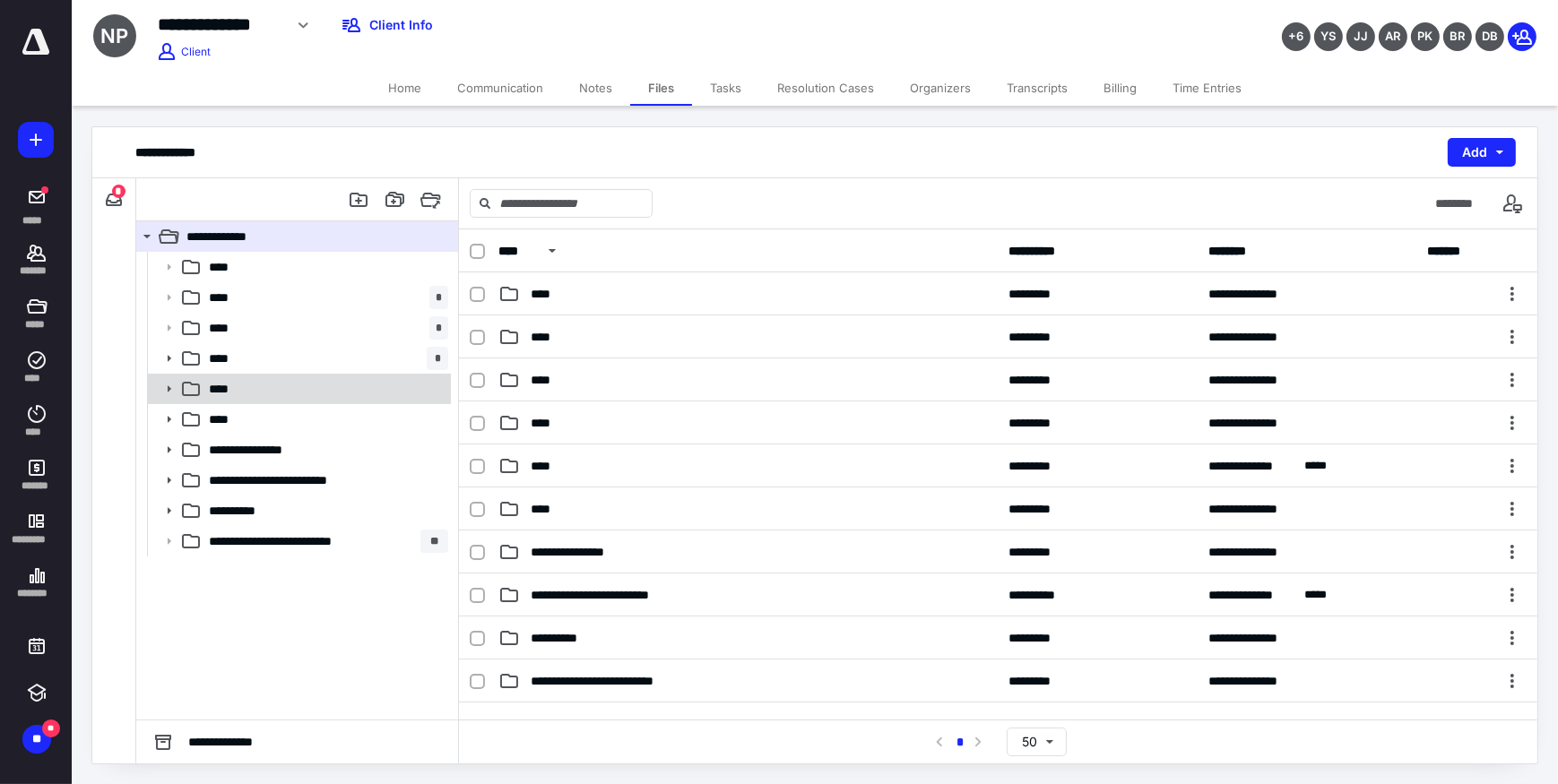 click 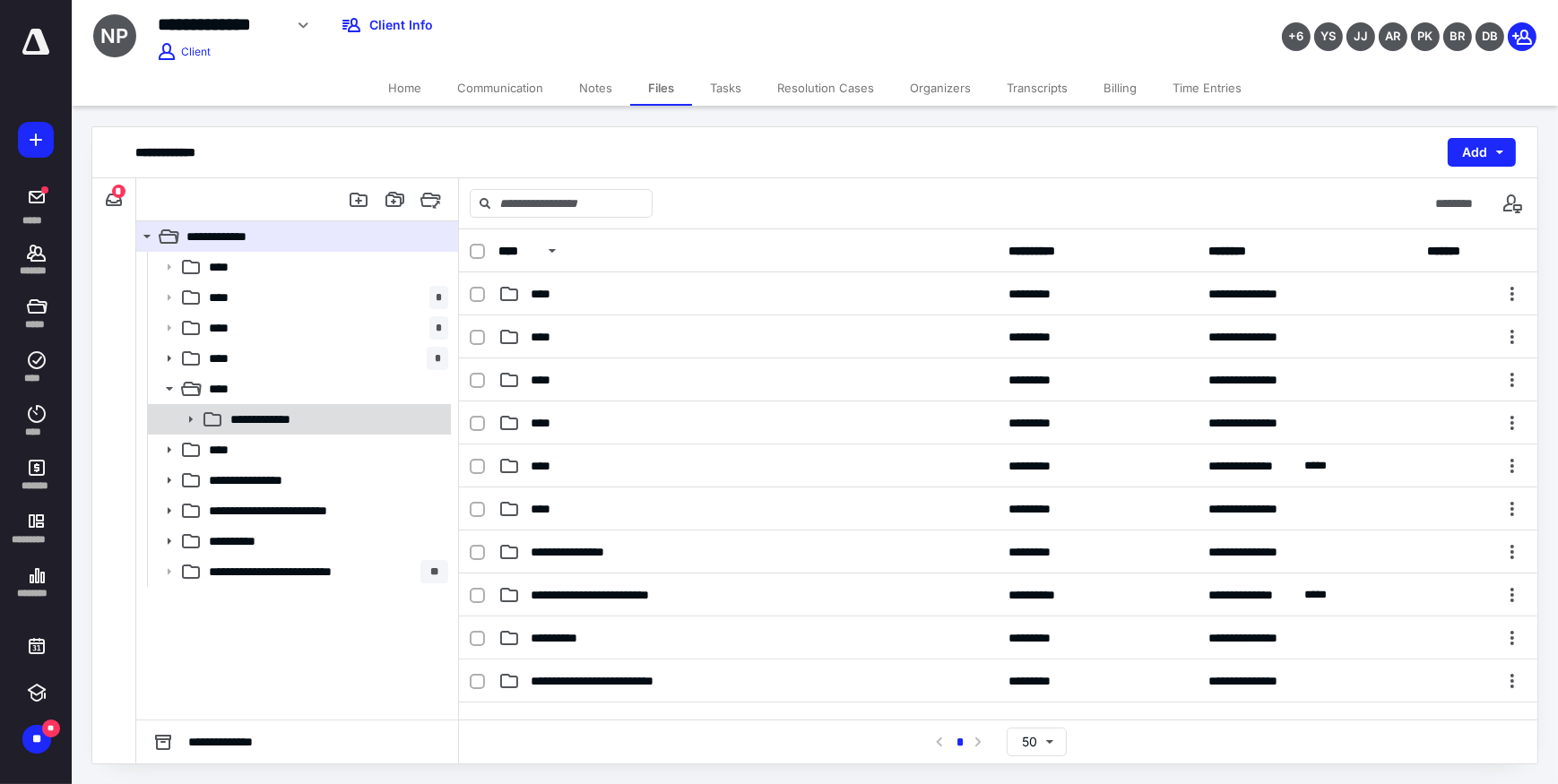 click 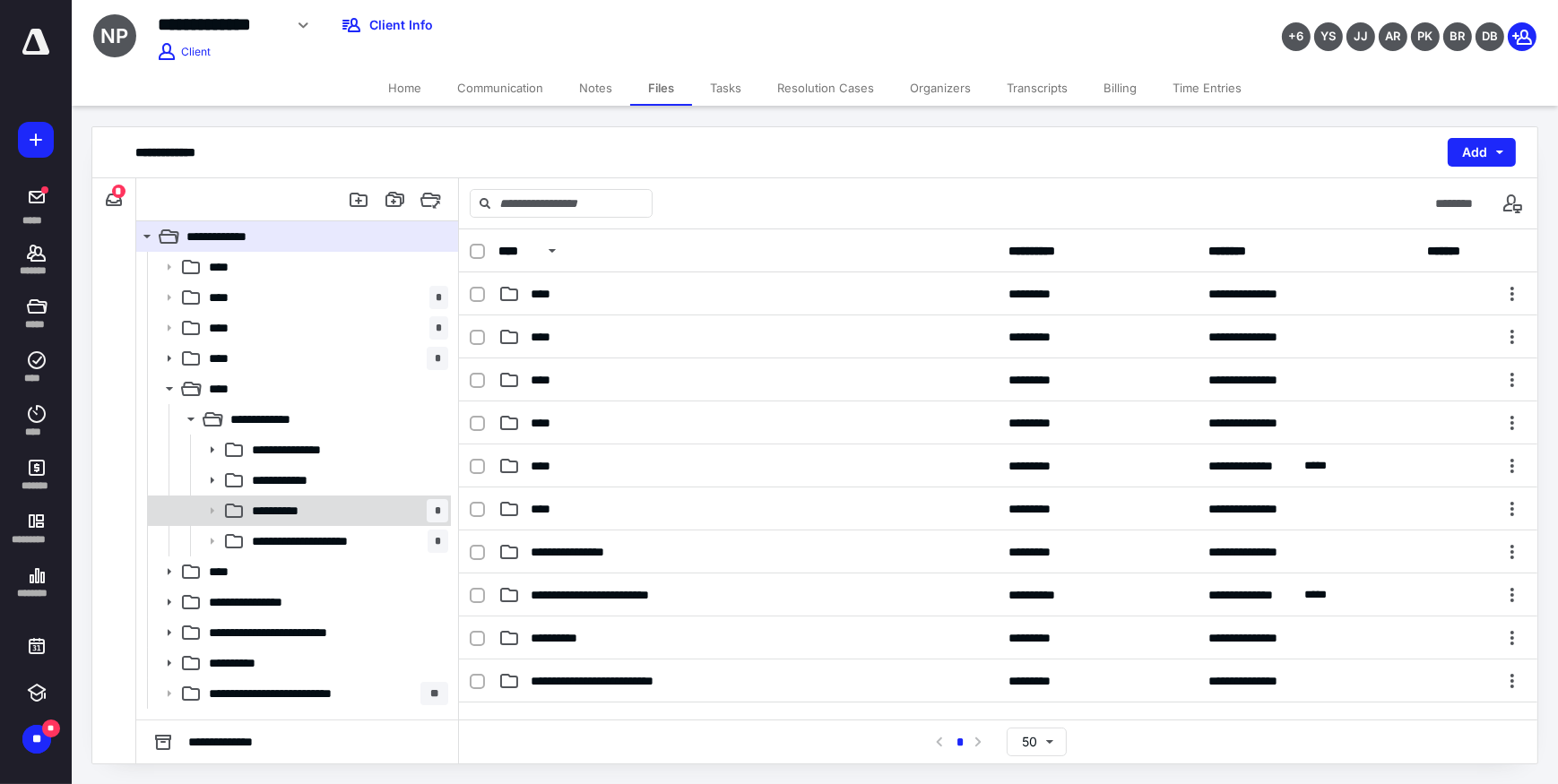 click on "**********" at bounding box center (346, 511) 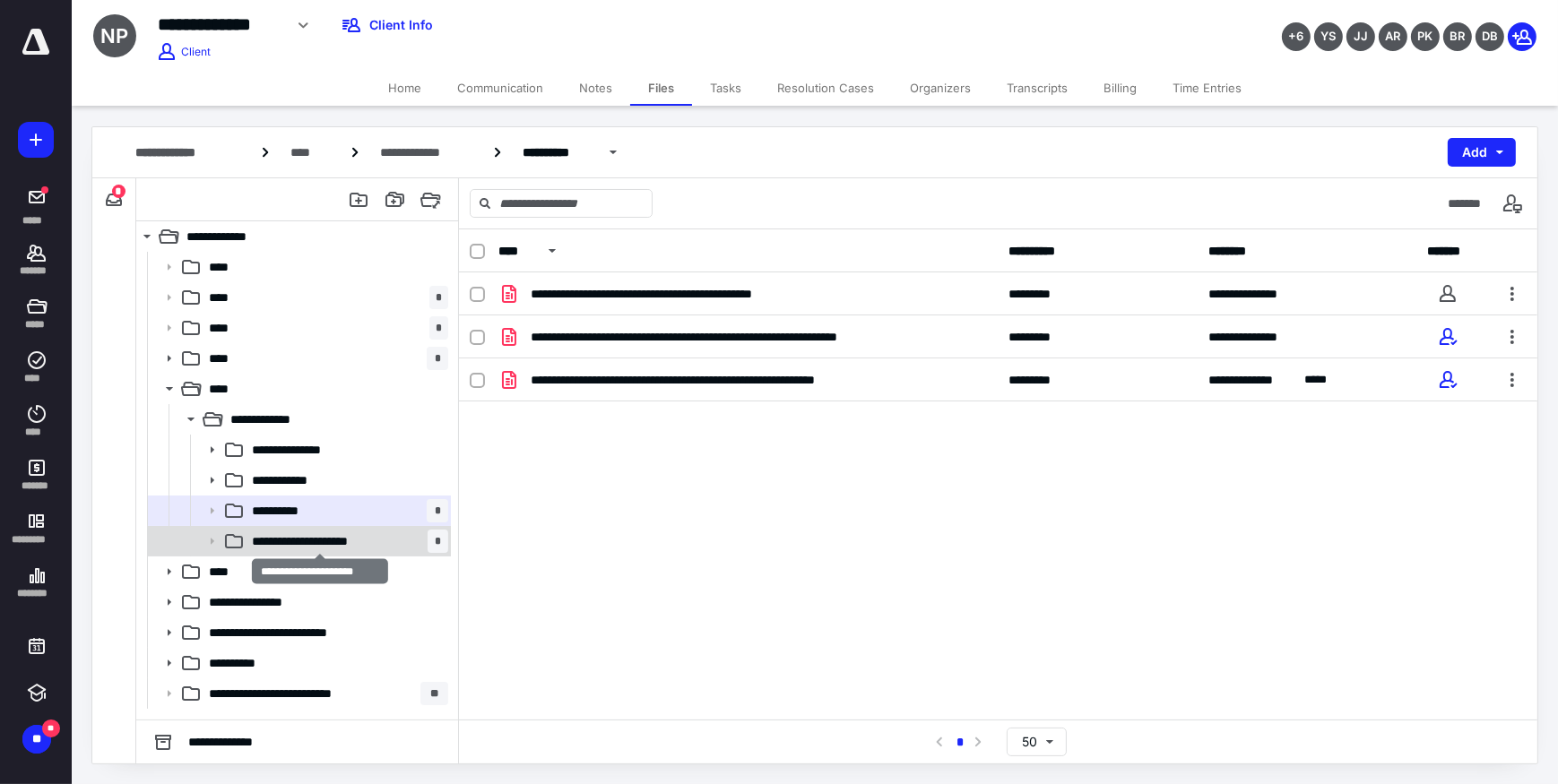 click on "**********" at bounding box center (320, 541) 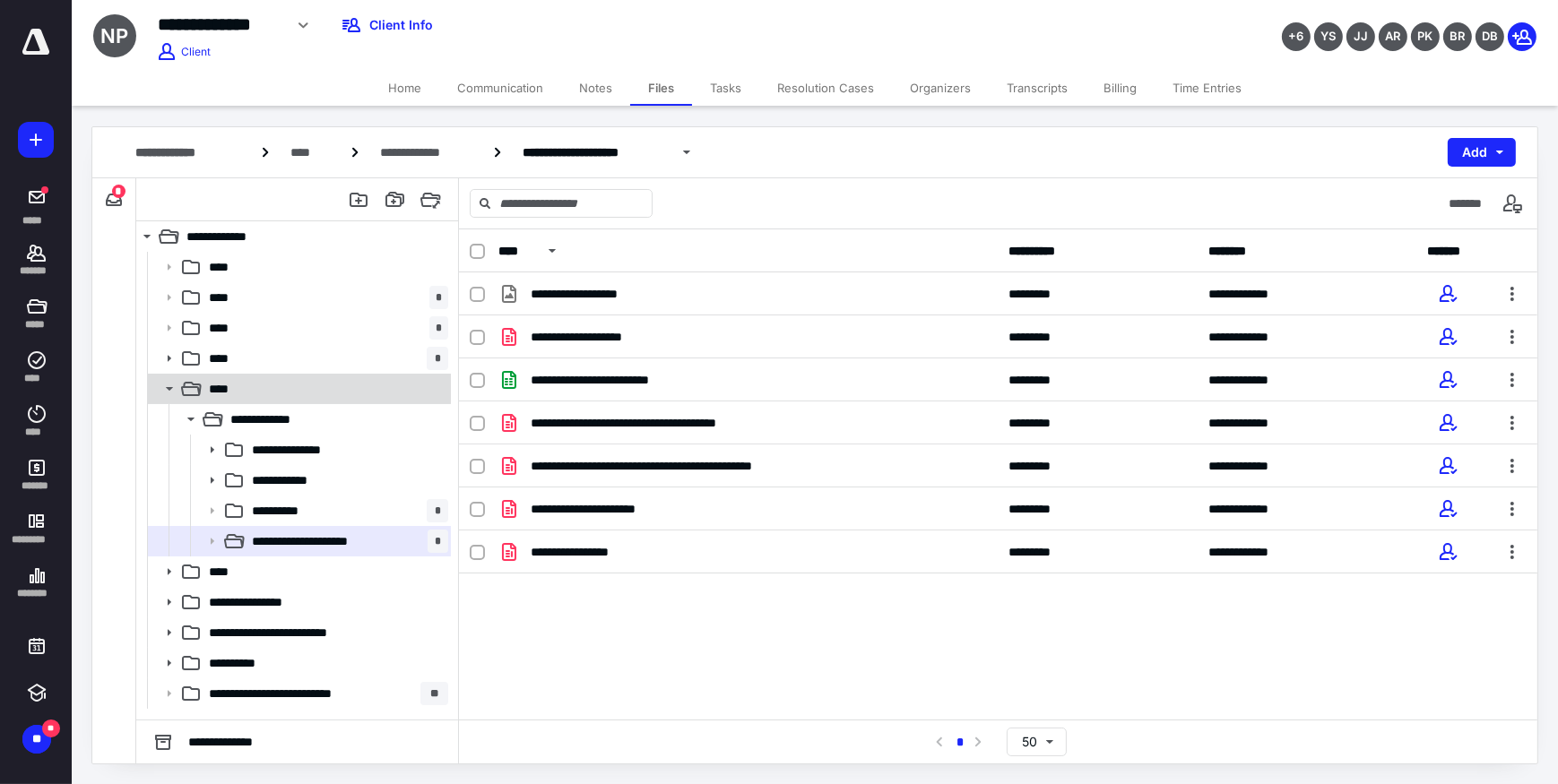 click 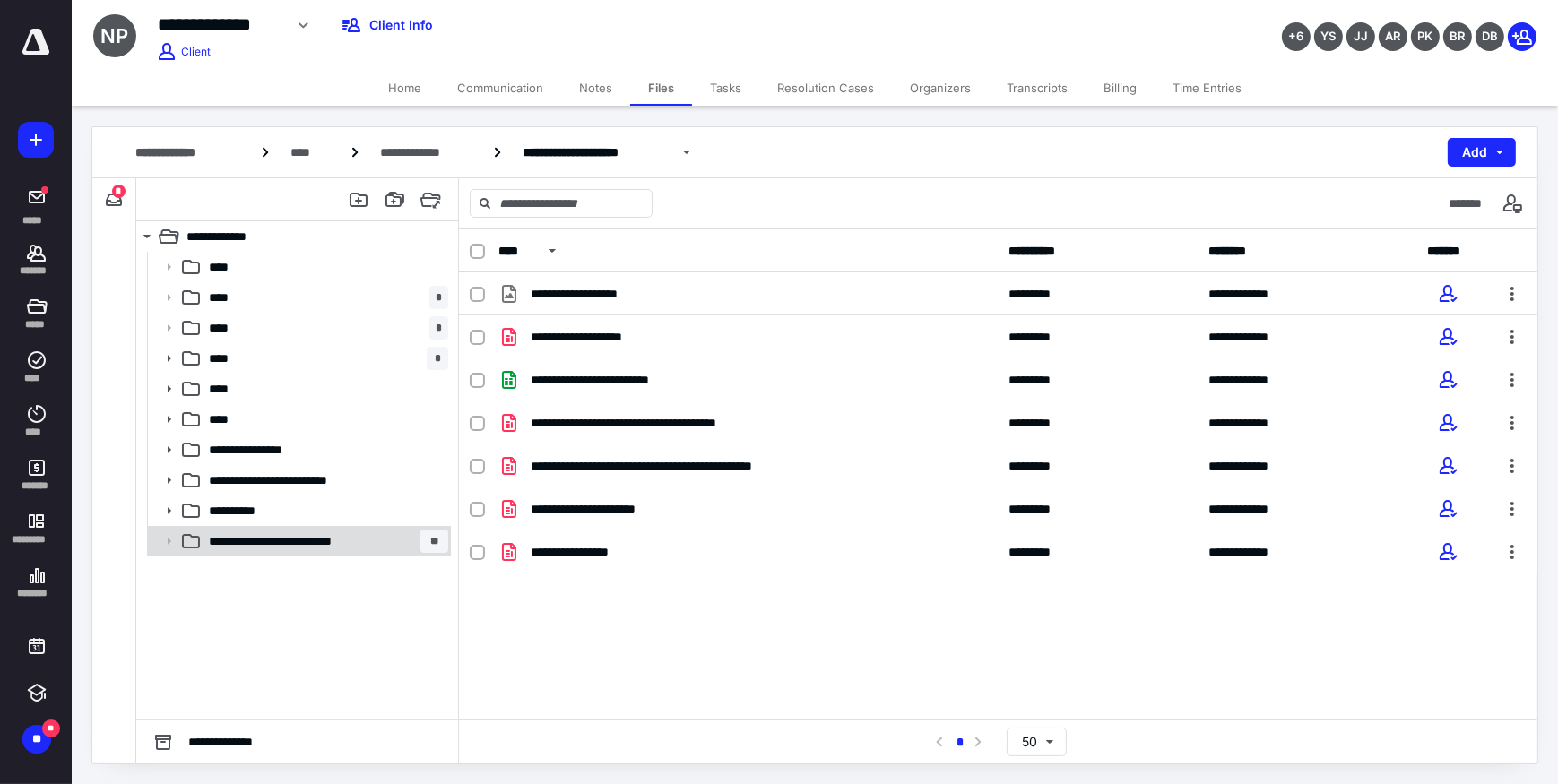 click 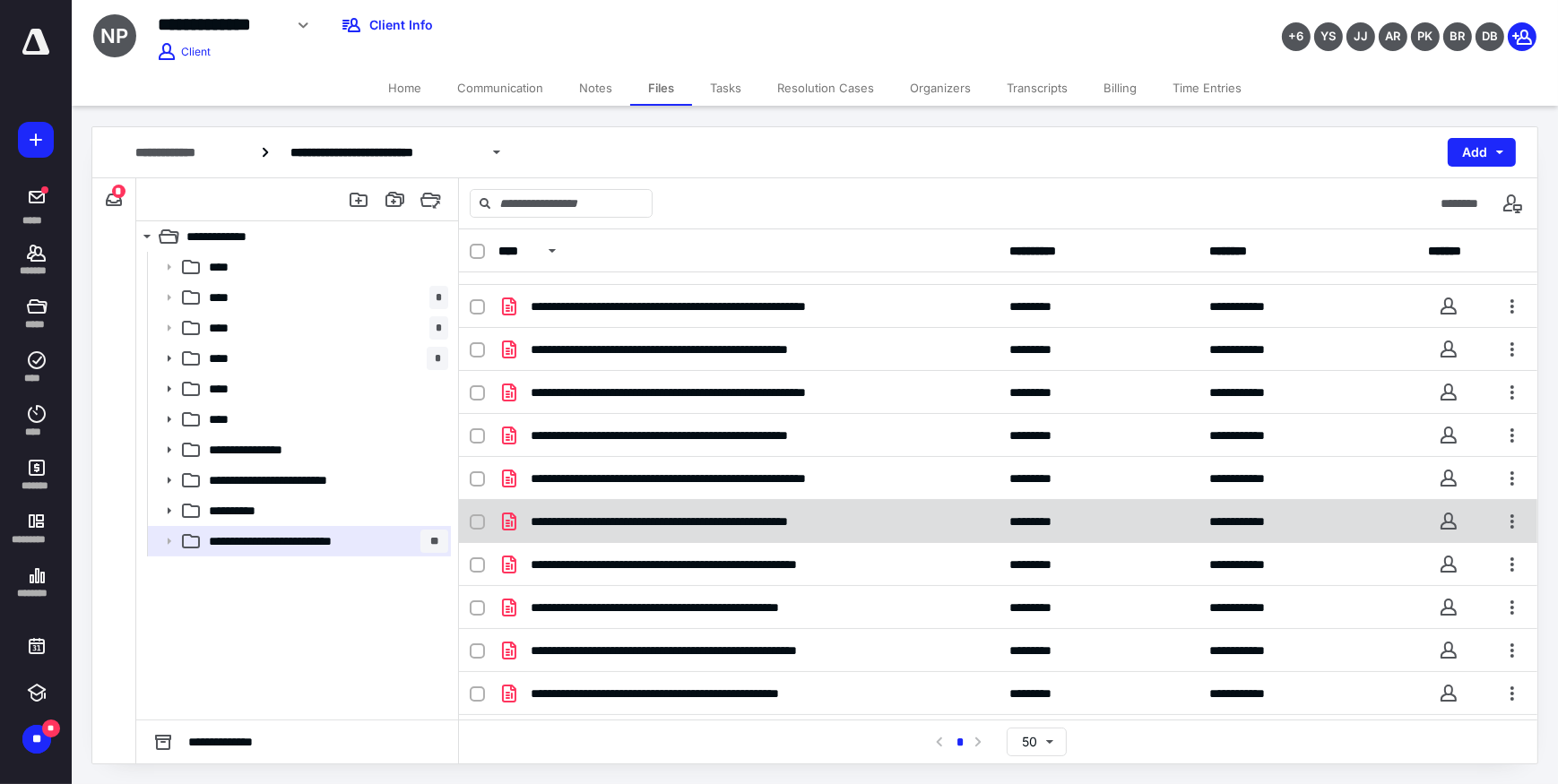 scroll, scrollTop: 1055, scrollLeft: 0, axis: vertical 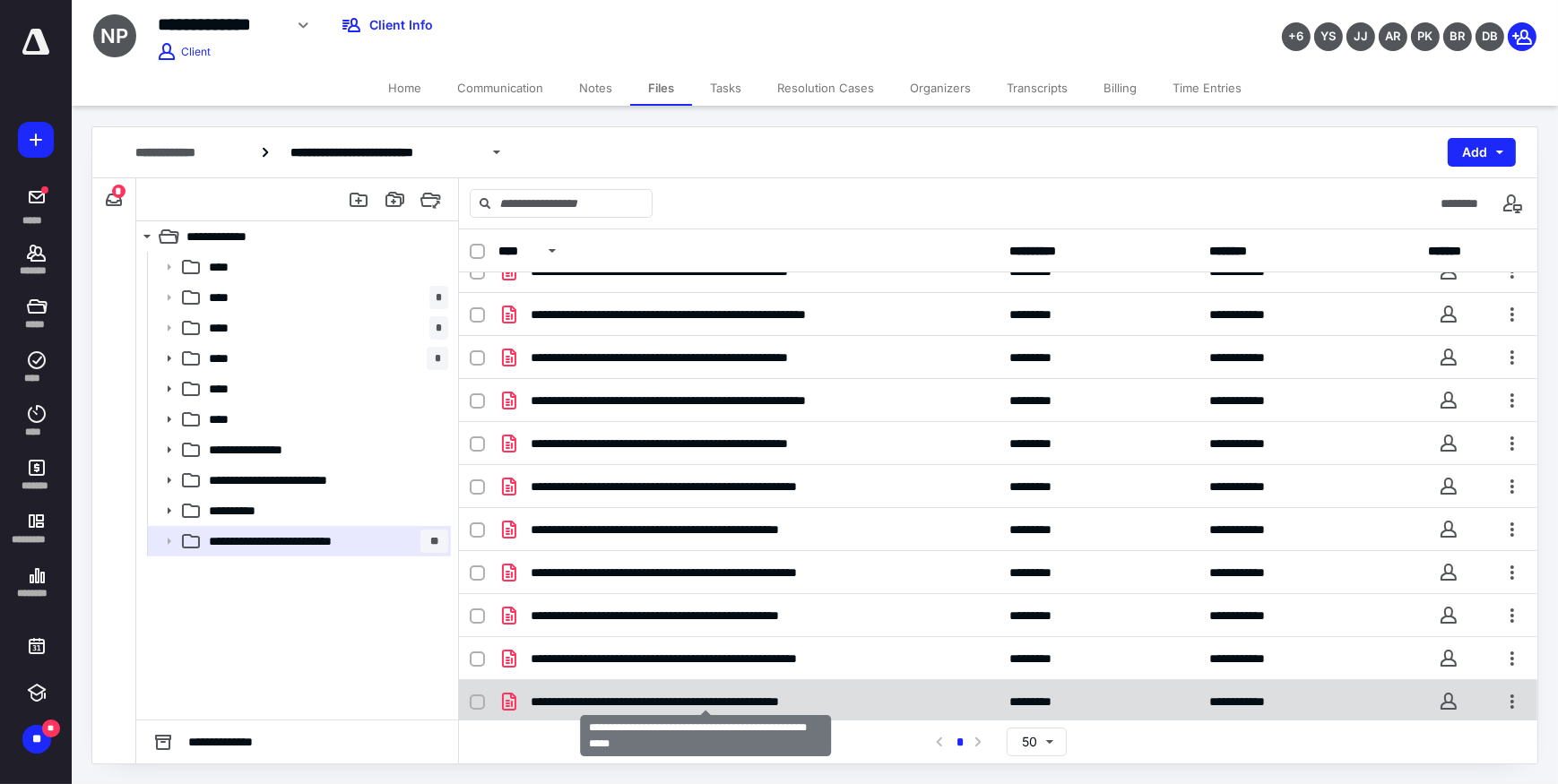click on "**********" at bounding box center [706, 702] 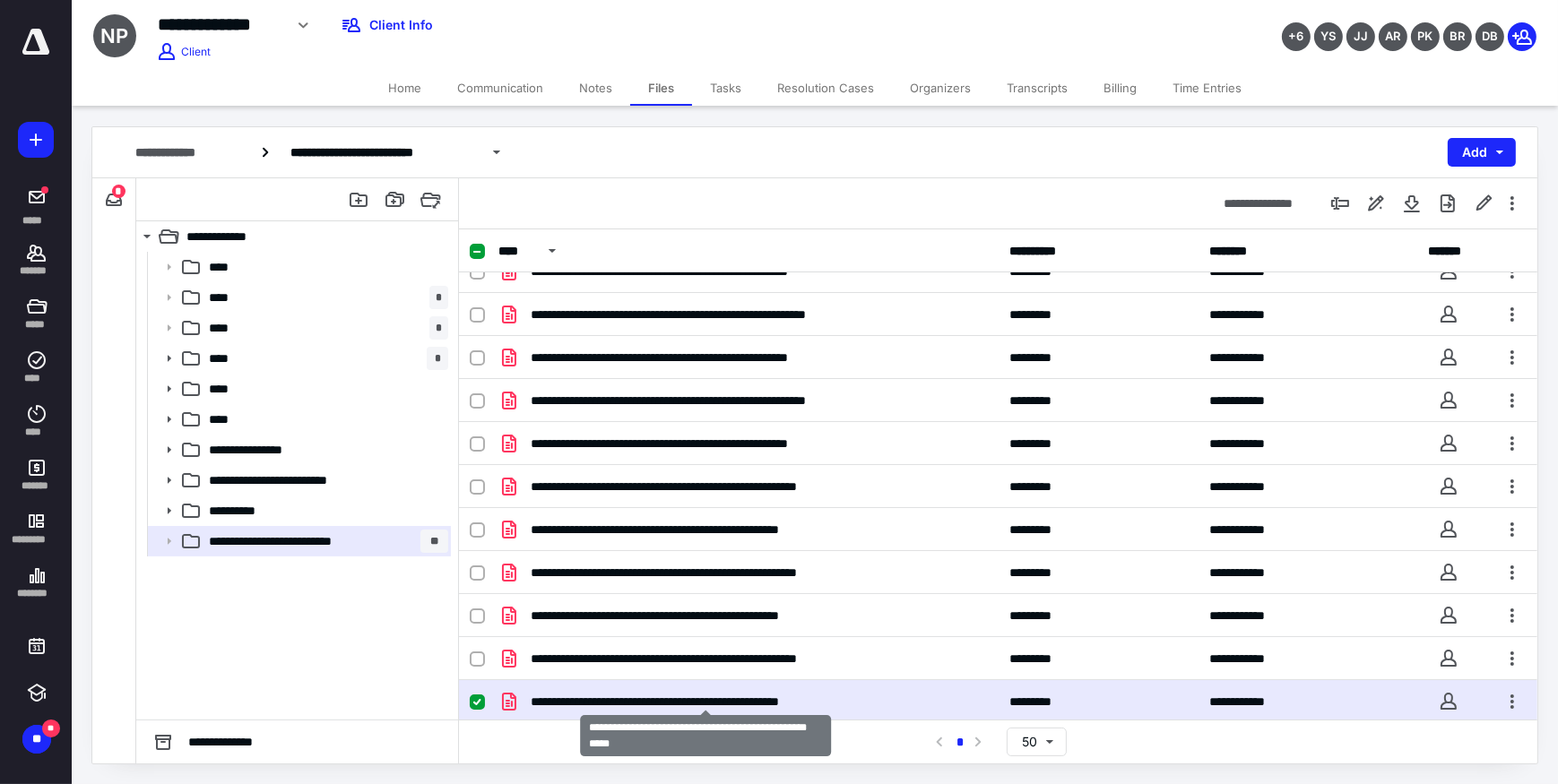 click on "**********" at bounding box center (706, 702) 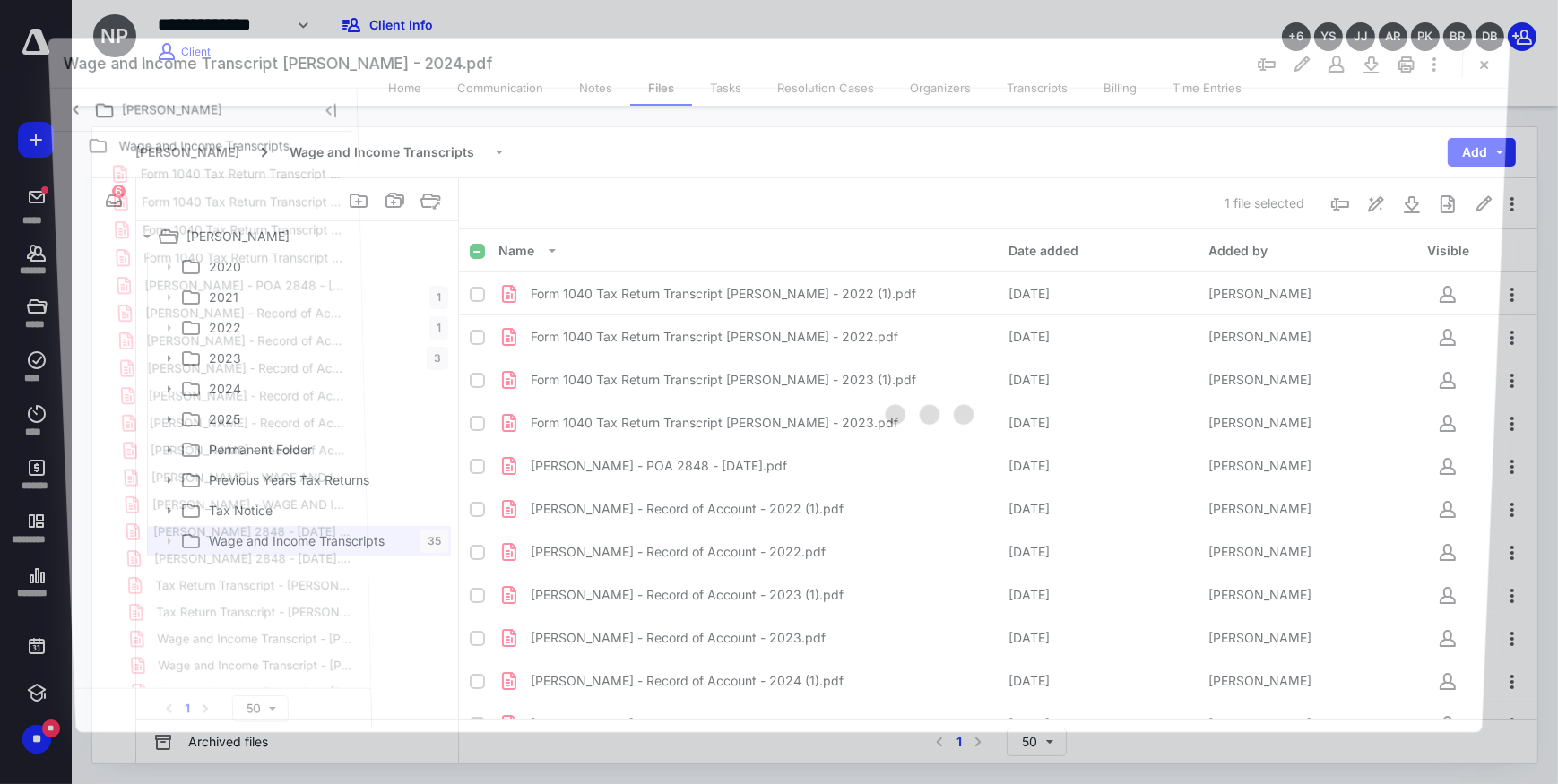 scroll, scrollTop: 1055, scrollLeft: 0, axis: vertical 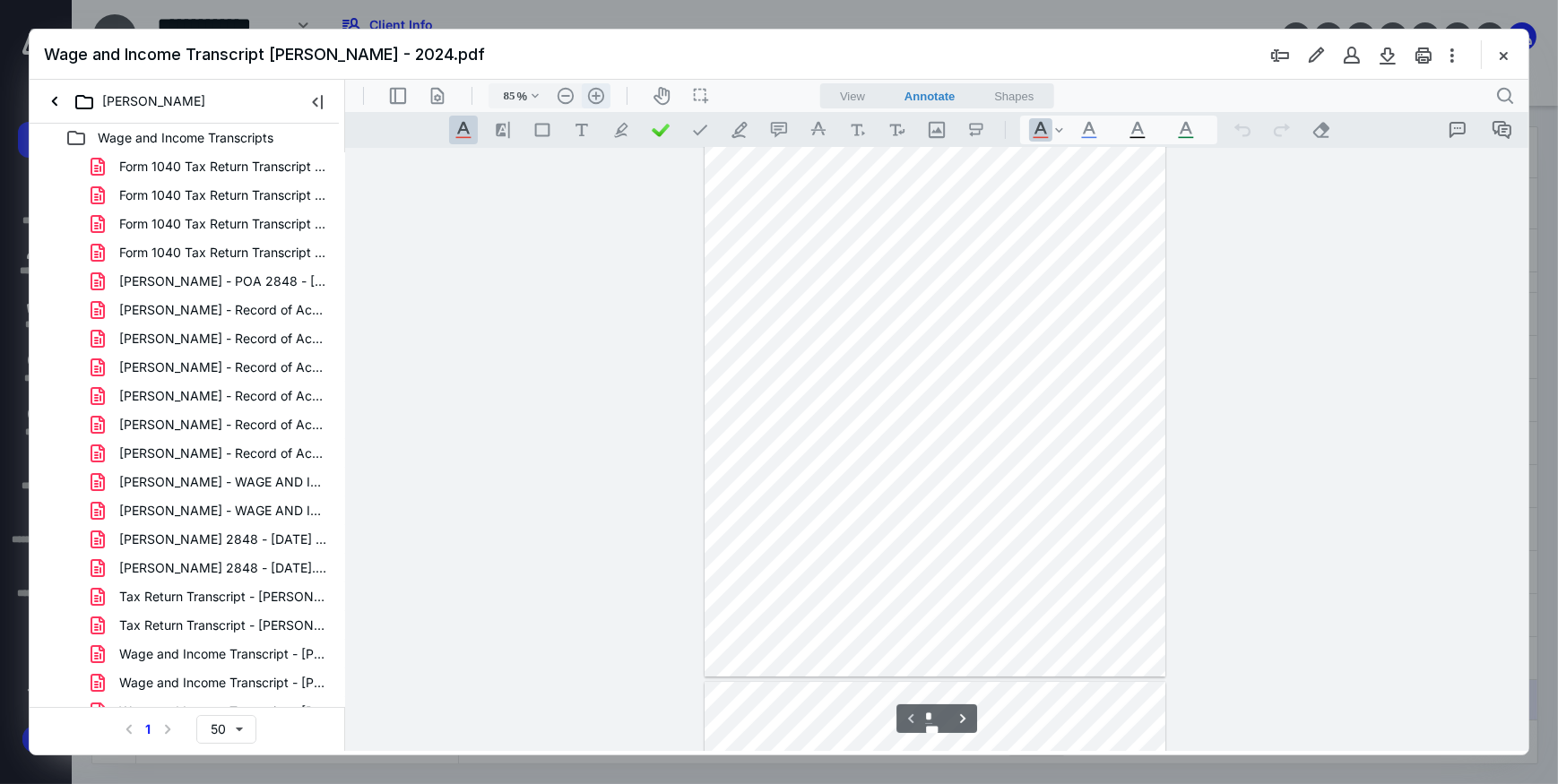 click on ".cls-1{fill:#abb0c4;} icon - header - zoom - in - line" at bounding box center (595, 95) 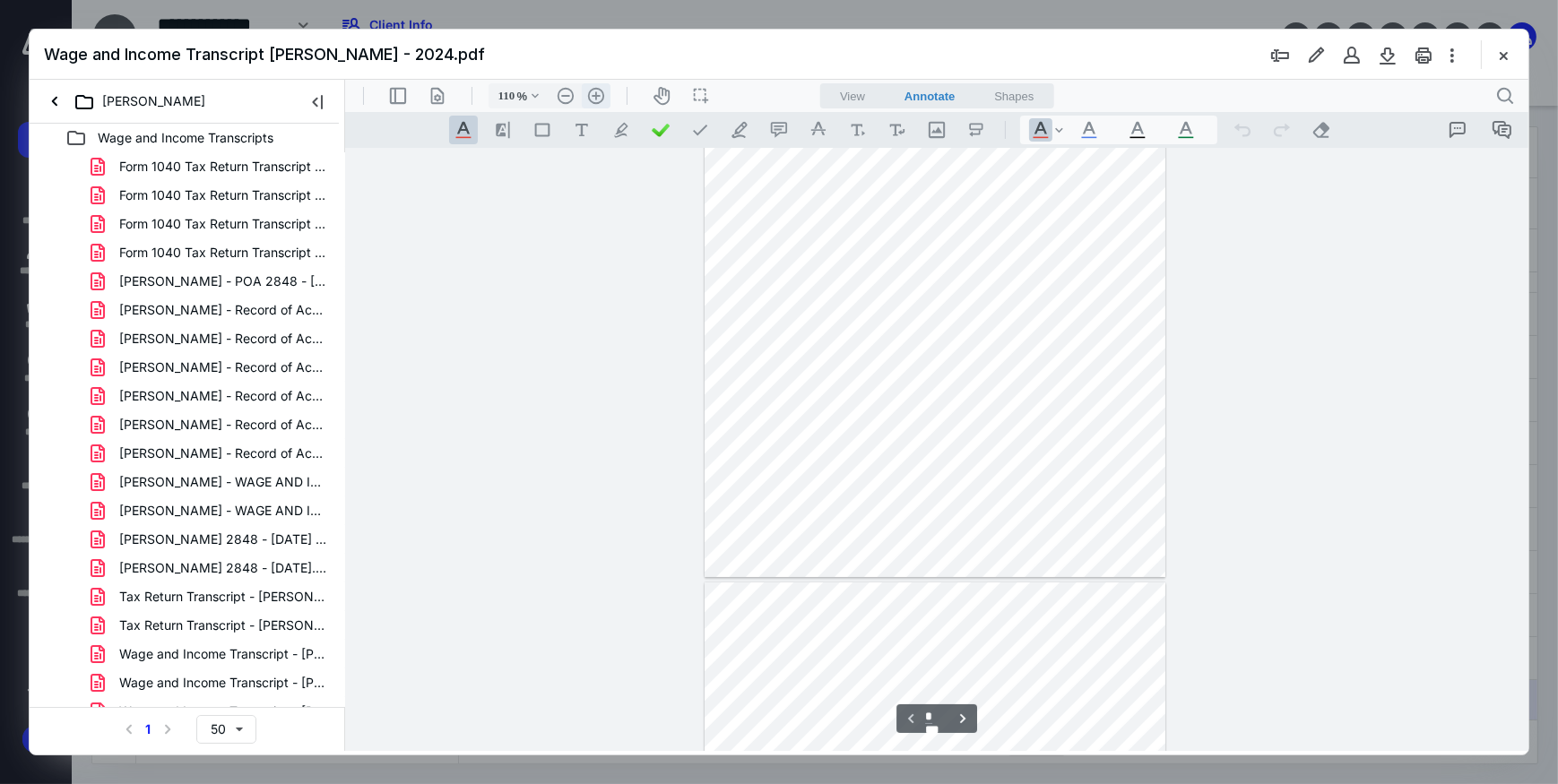 click on ".cls-1{fill:#abb0c4;} icon - header - zoom - in - line" at bounding box center (595, 95) 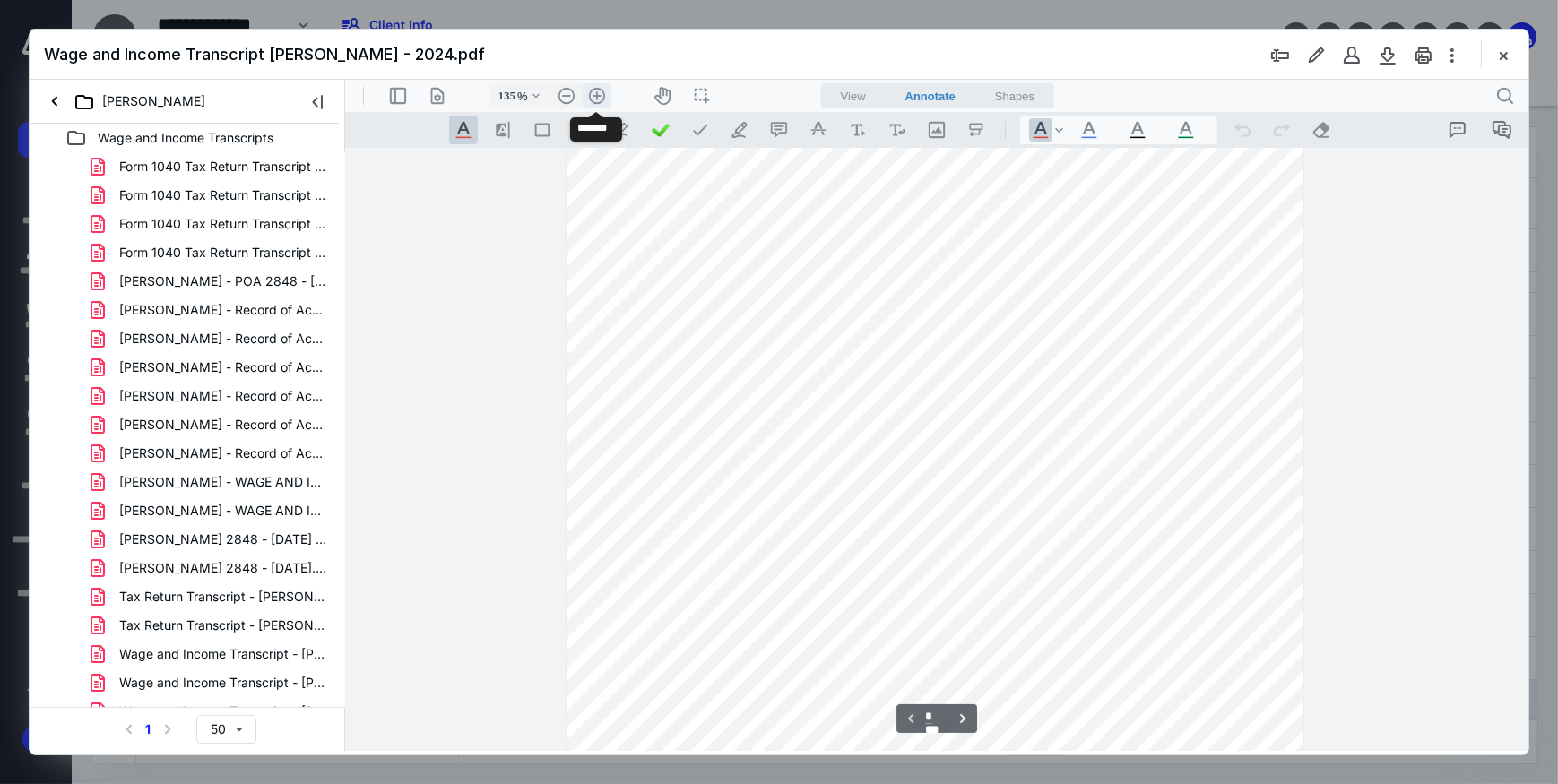 click on ".cls-1{fill:#abb0c4;} icon - header - zoom - in - line" at bounding box center (596, 95) 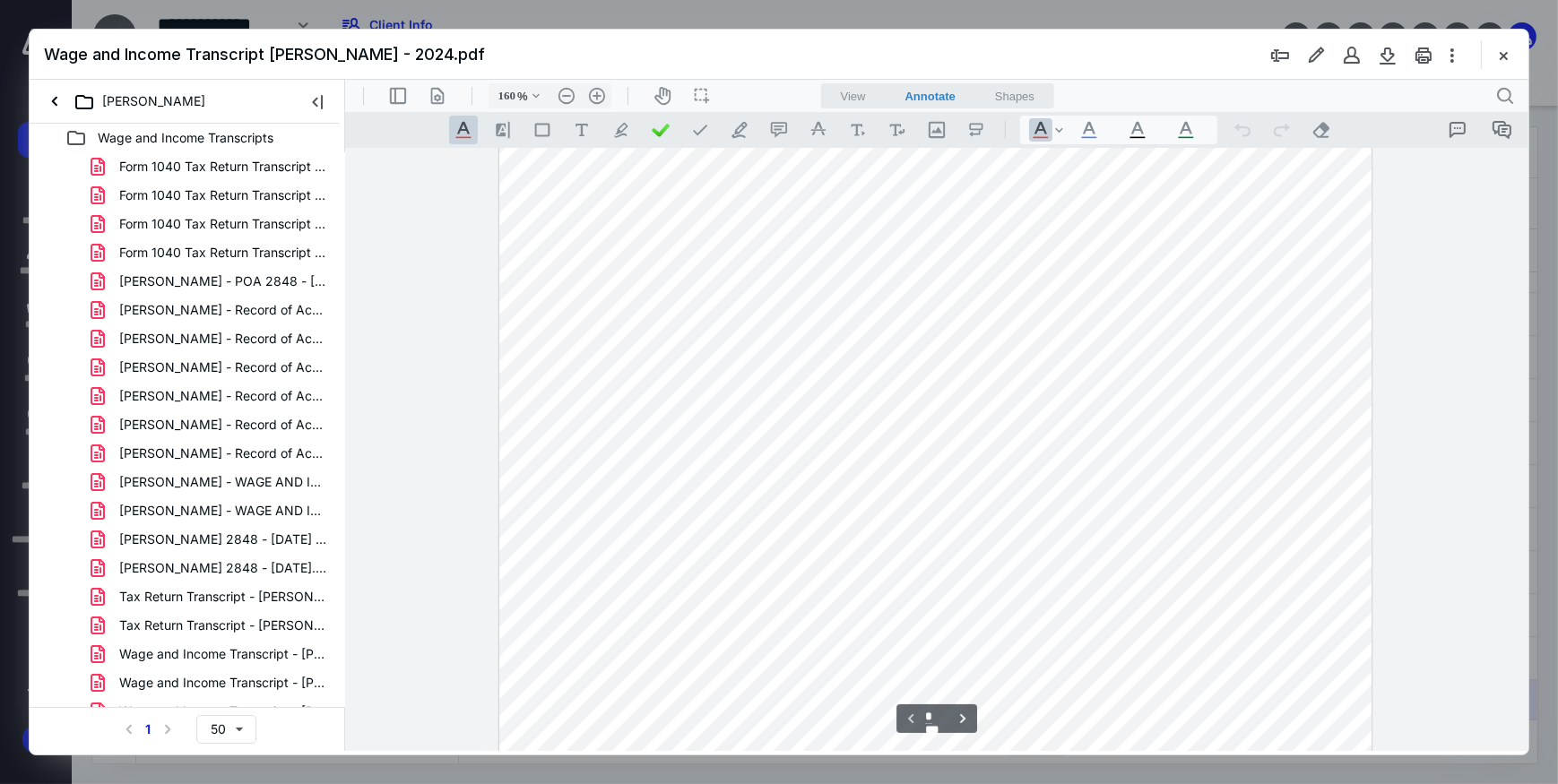 scroll, scrollTop: 0, scrollLeft: 0, axis: both 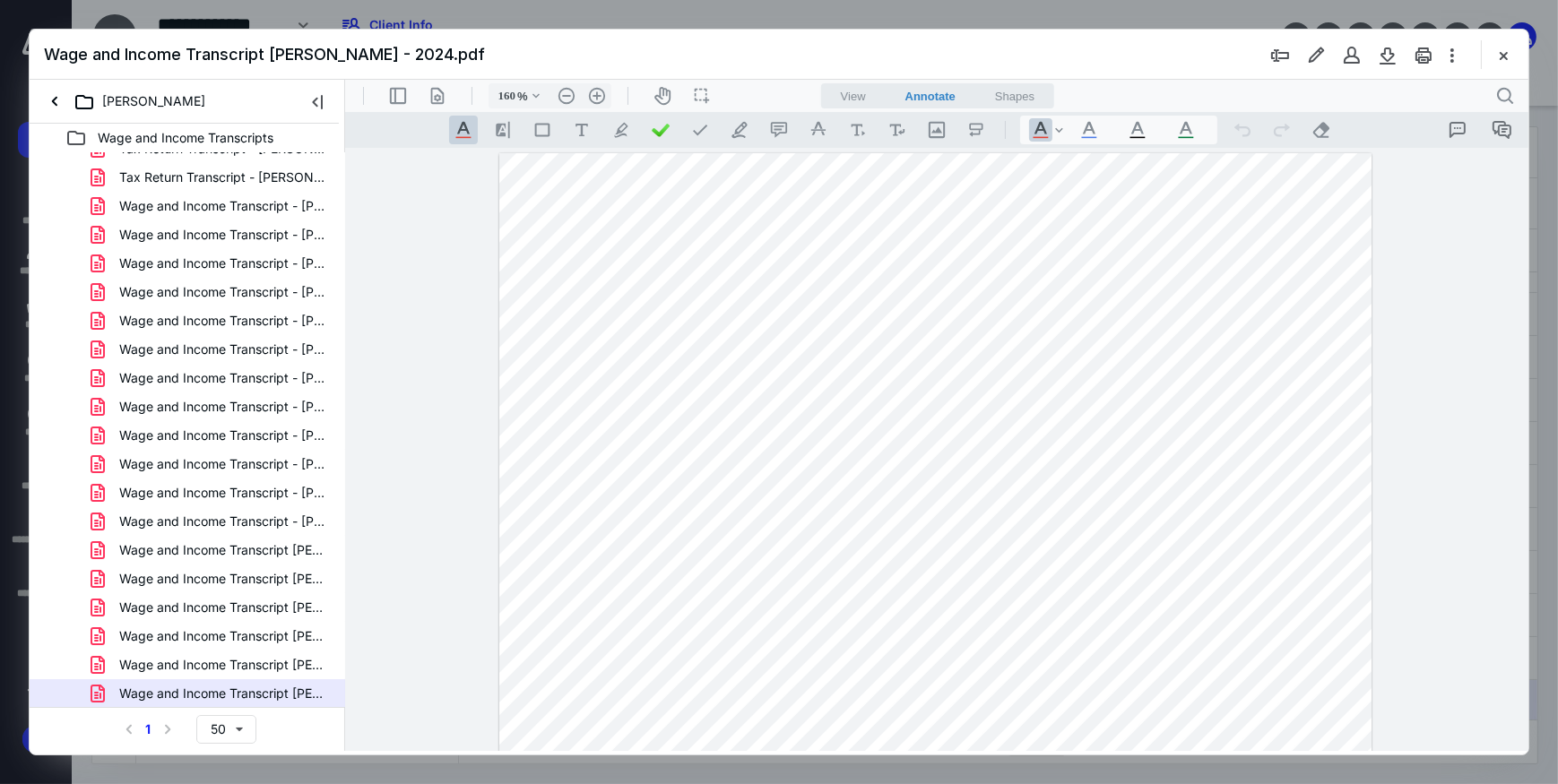 click on "Wage and Income Transcript [PERSON_NAME] - 2024 (1).pdf" at bounding box center (223, 665) 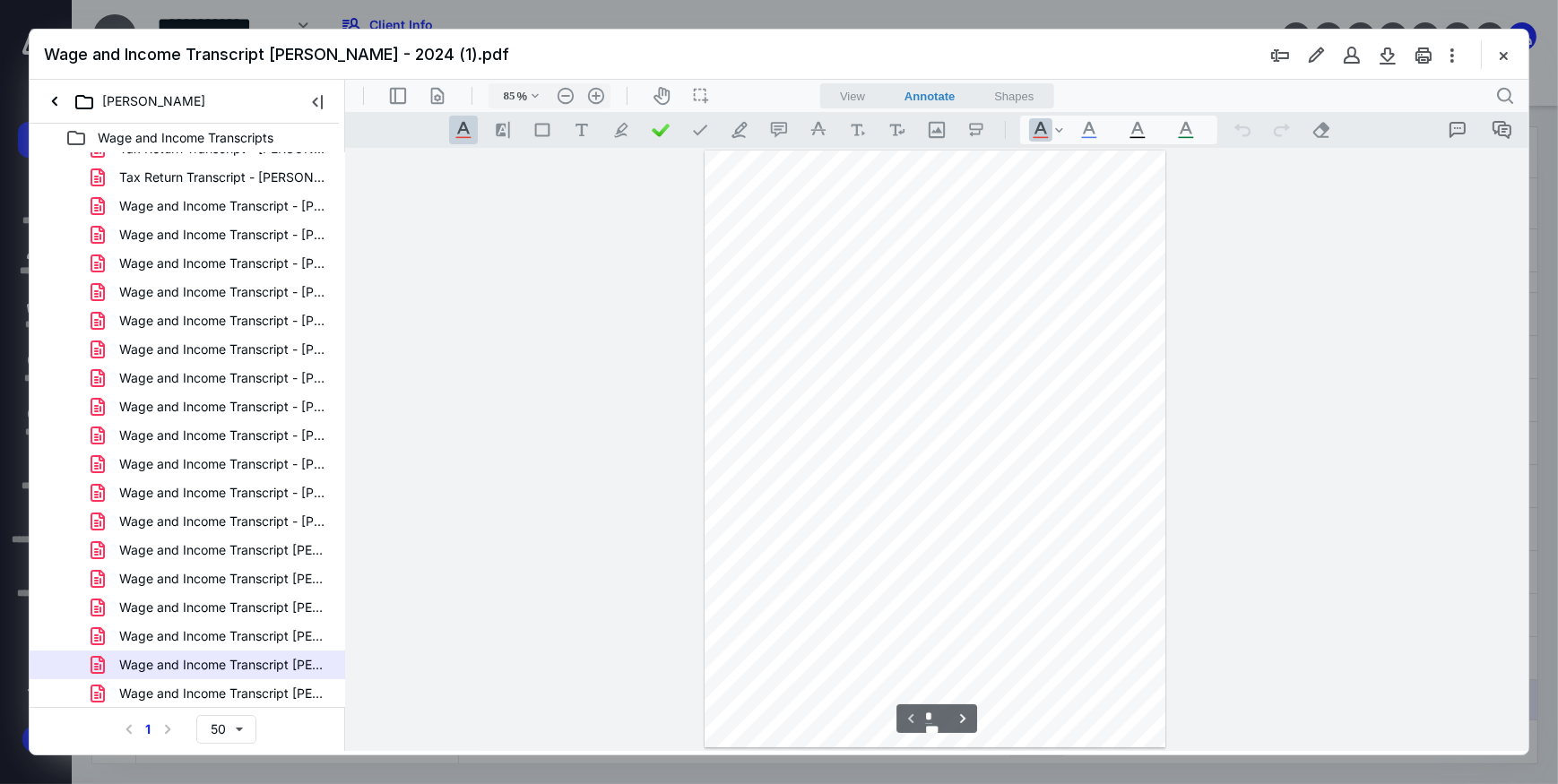 scroll, scrollTop: 71, scrollLeft: 0, axis: vertical 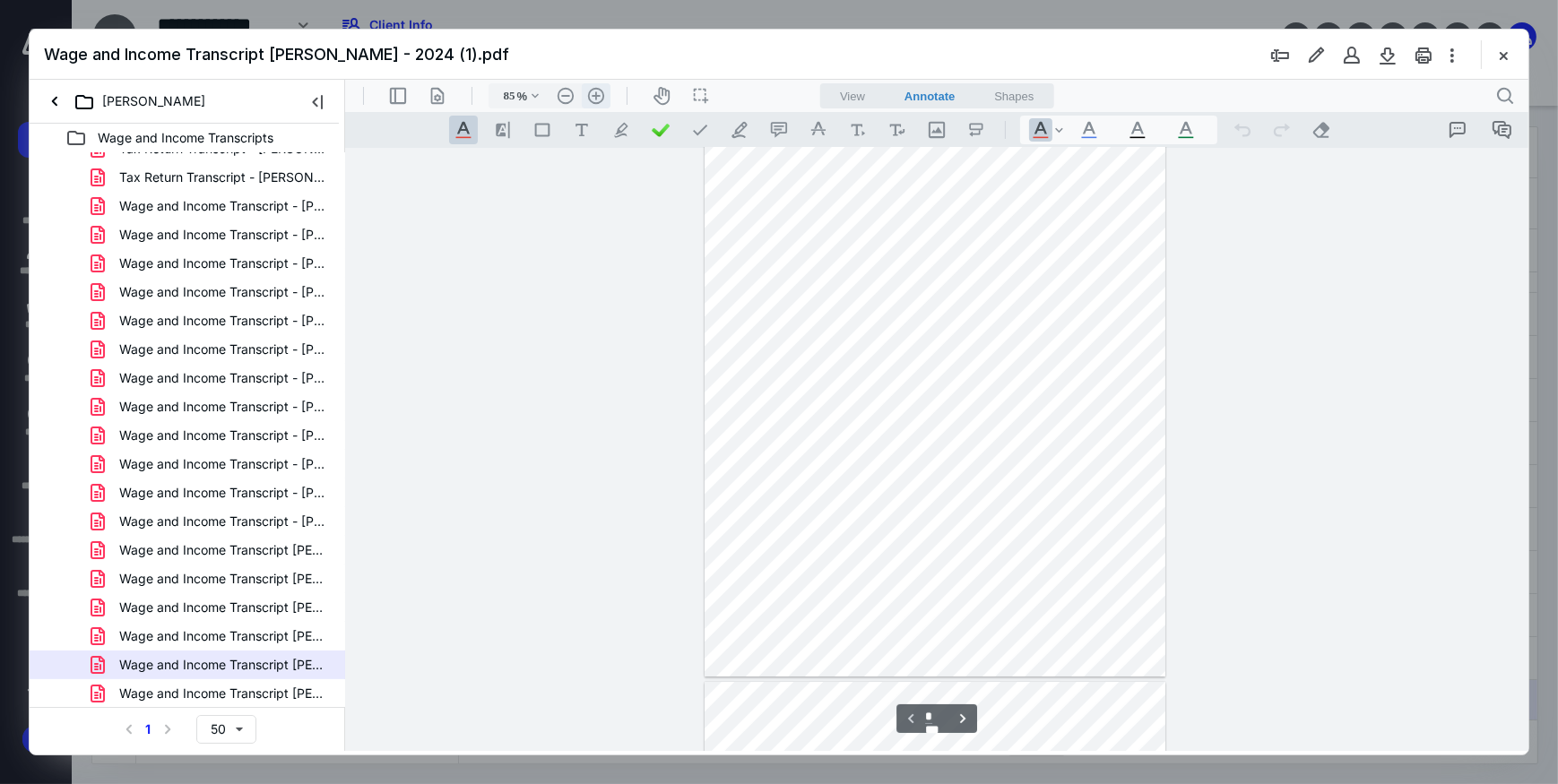 click on ".cls-1{fill:#abb0c4;} icon - header - zoom - in - line" at bounding box center [595, 95] 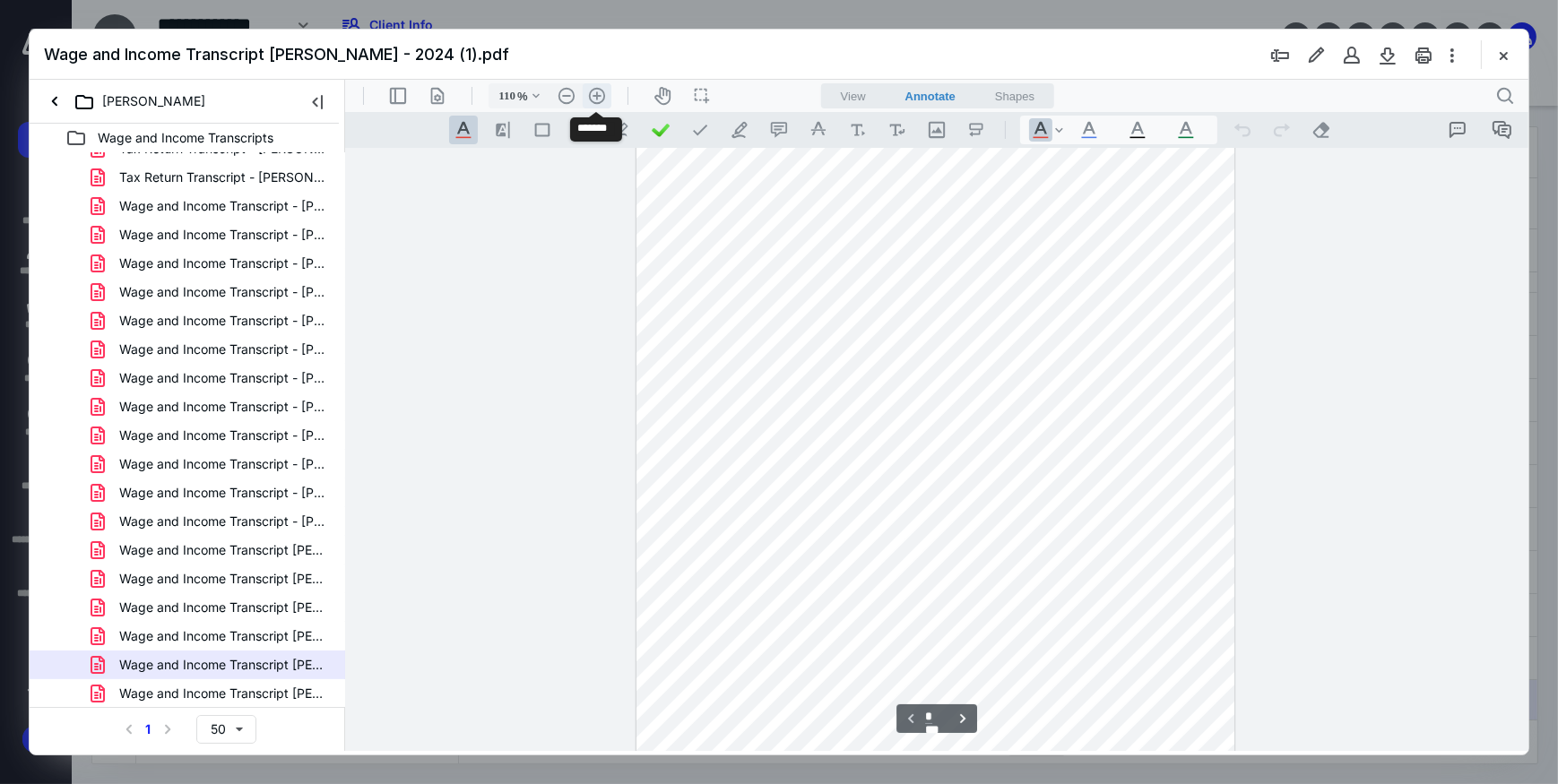 click on ".cls-1{fill:#abb0c4;} icon - header - zoom - in - line" at bounding box center (596, 95) 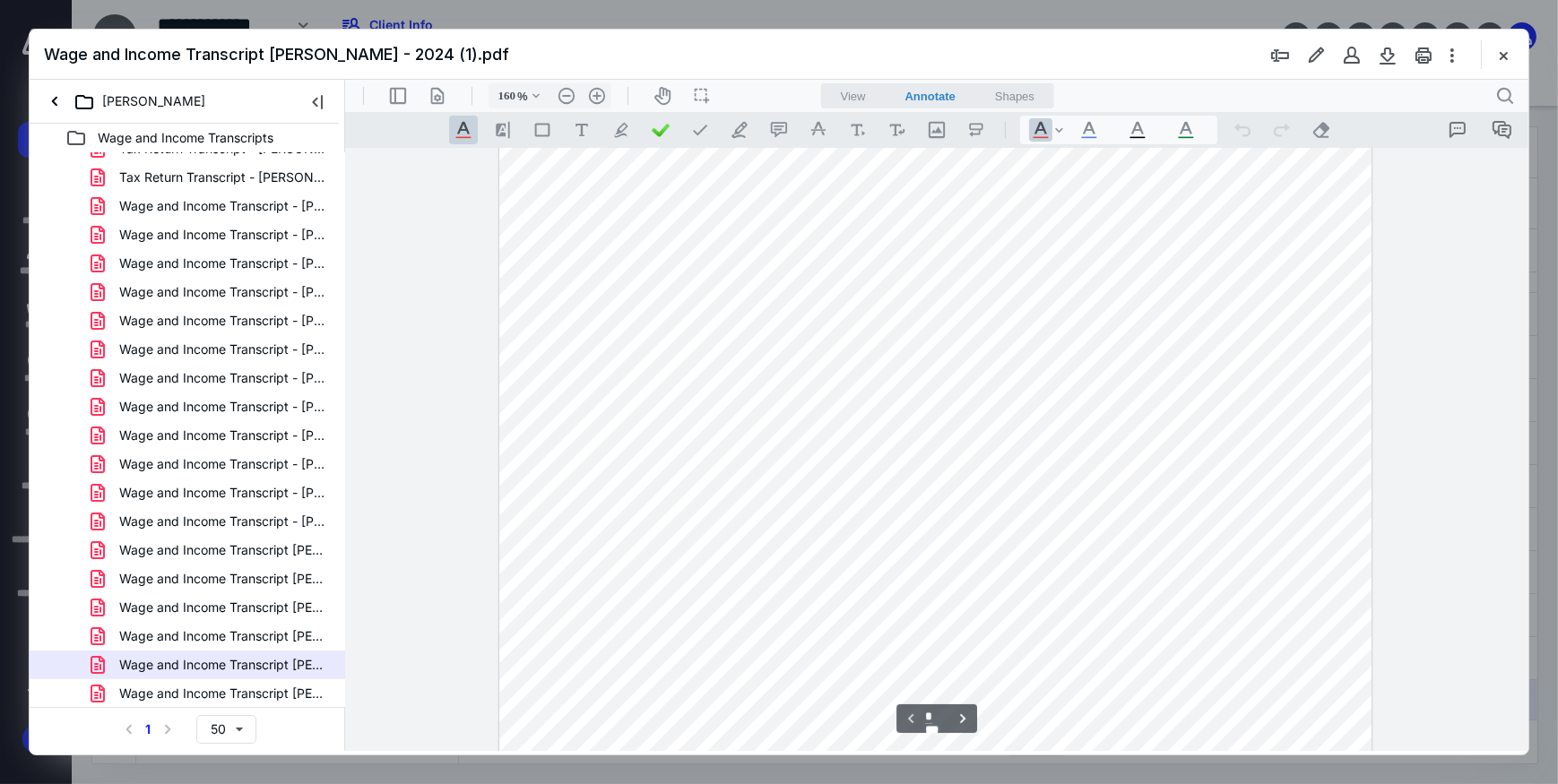 scroll, scrollTop: 371, scrollLeft: 0, axis: vertical 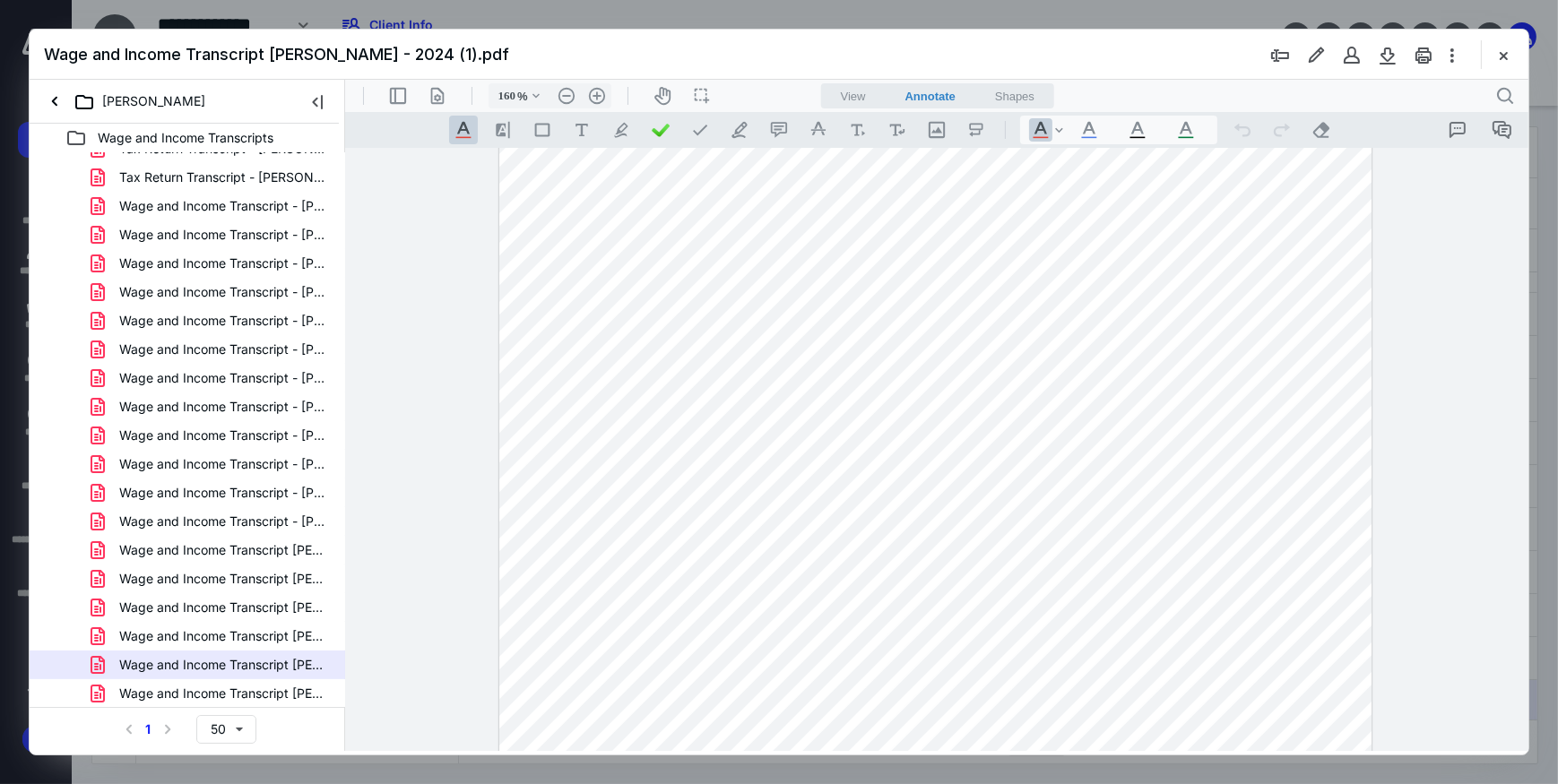 click at bounding box center (1503, 55) 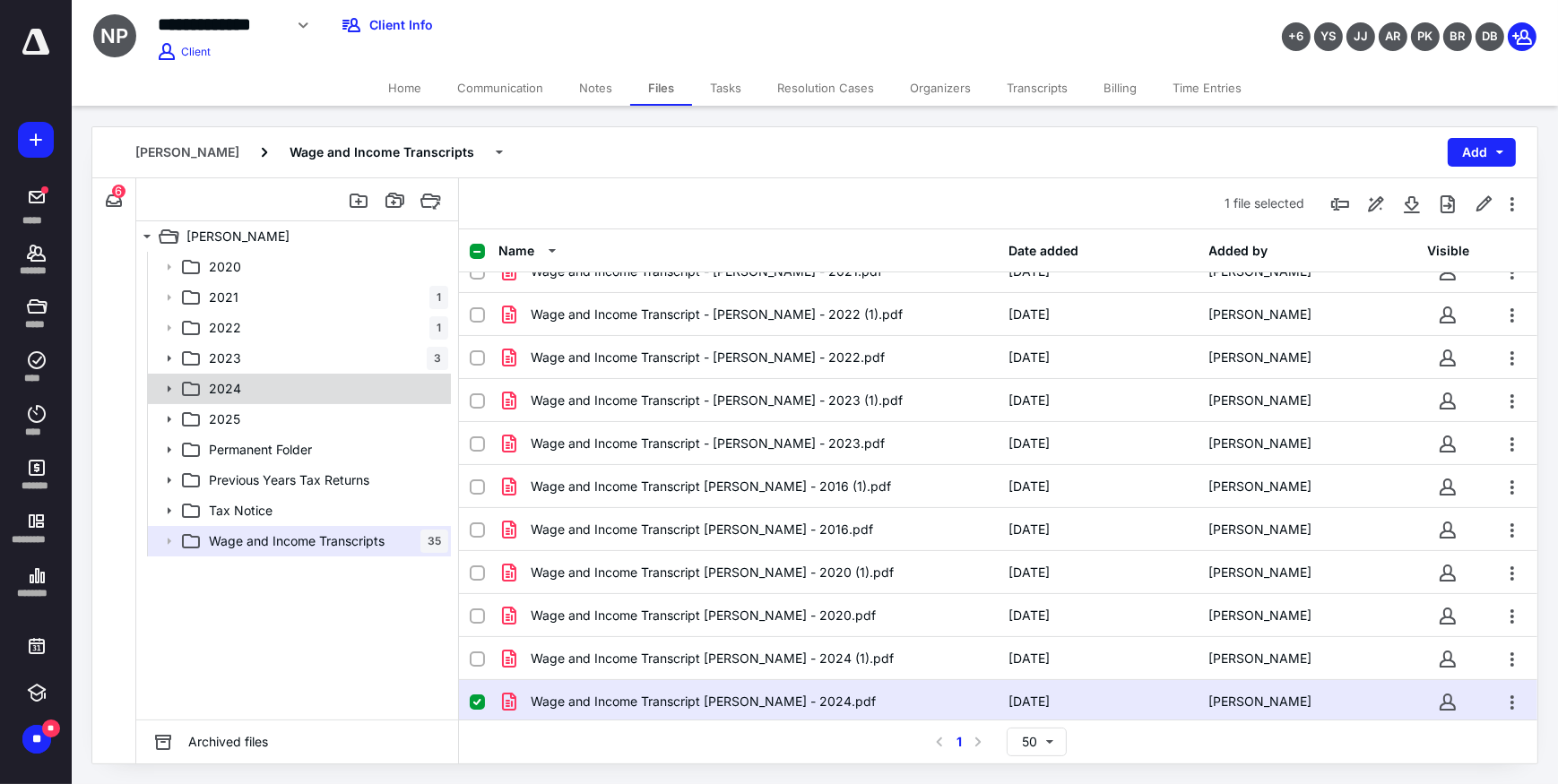 click 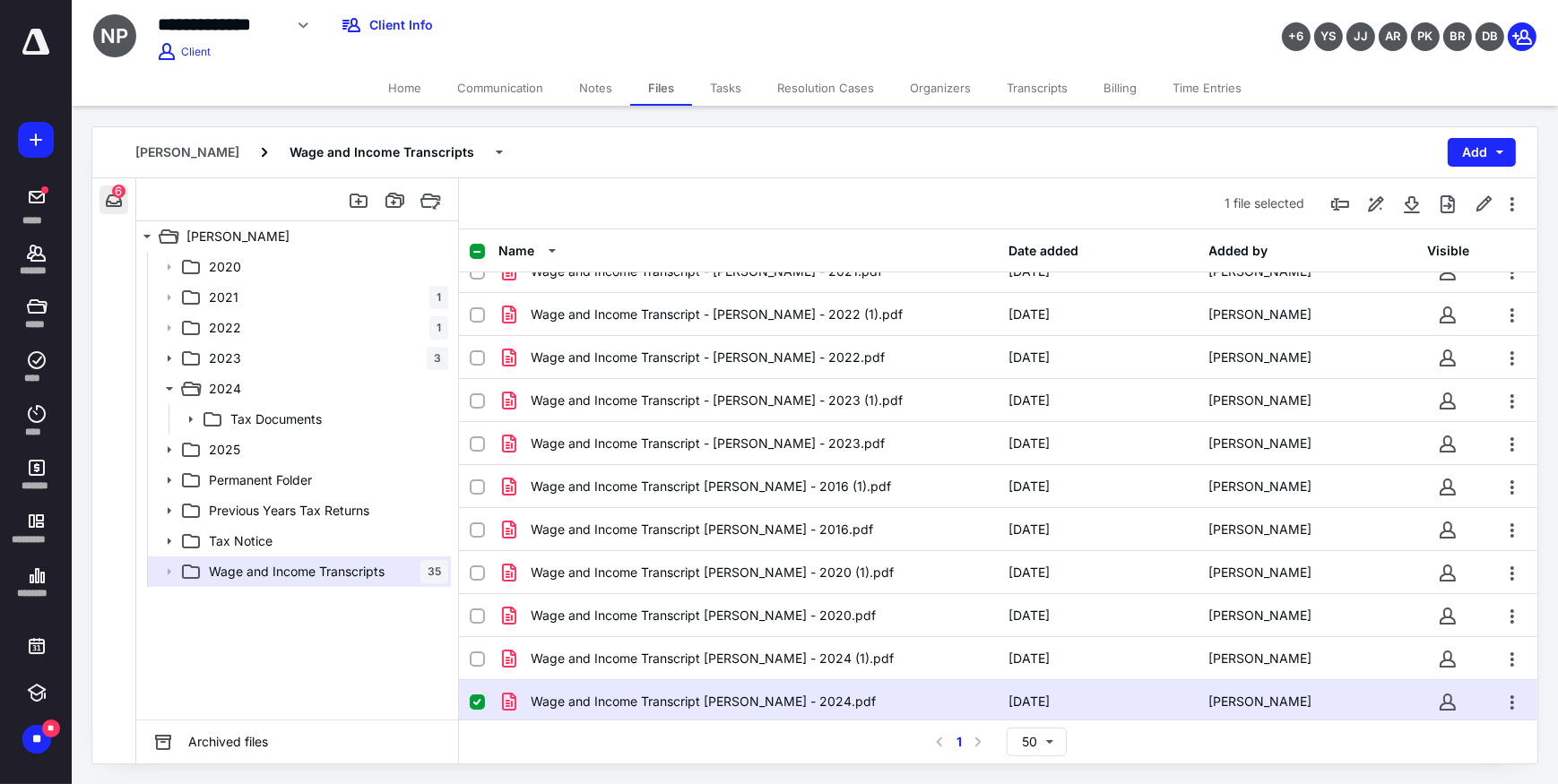 click at bounding box center (114, 200) 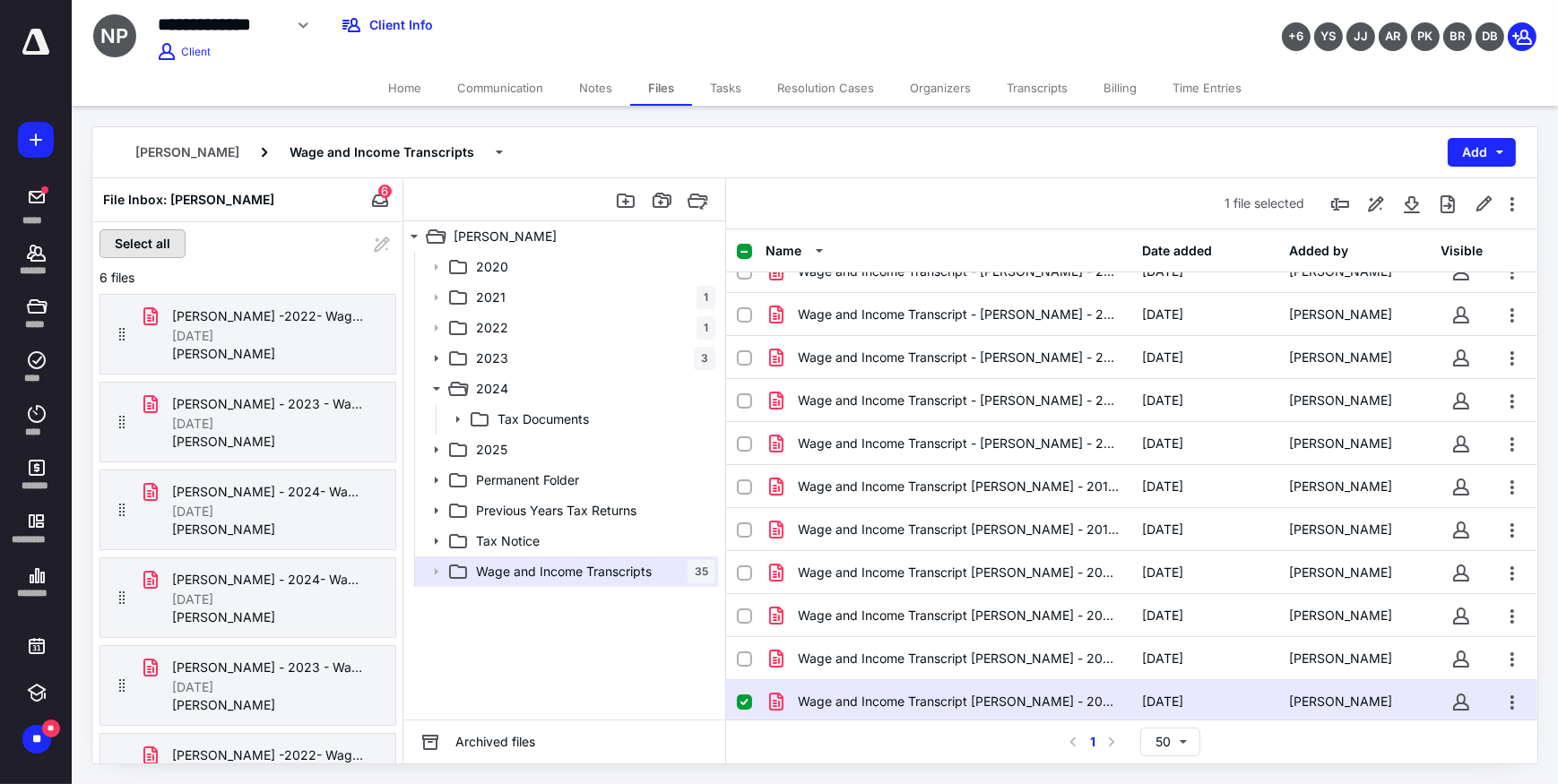 click on "Select all" at bounding box center (143, 244) 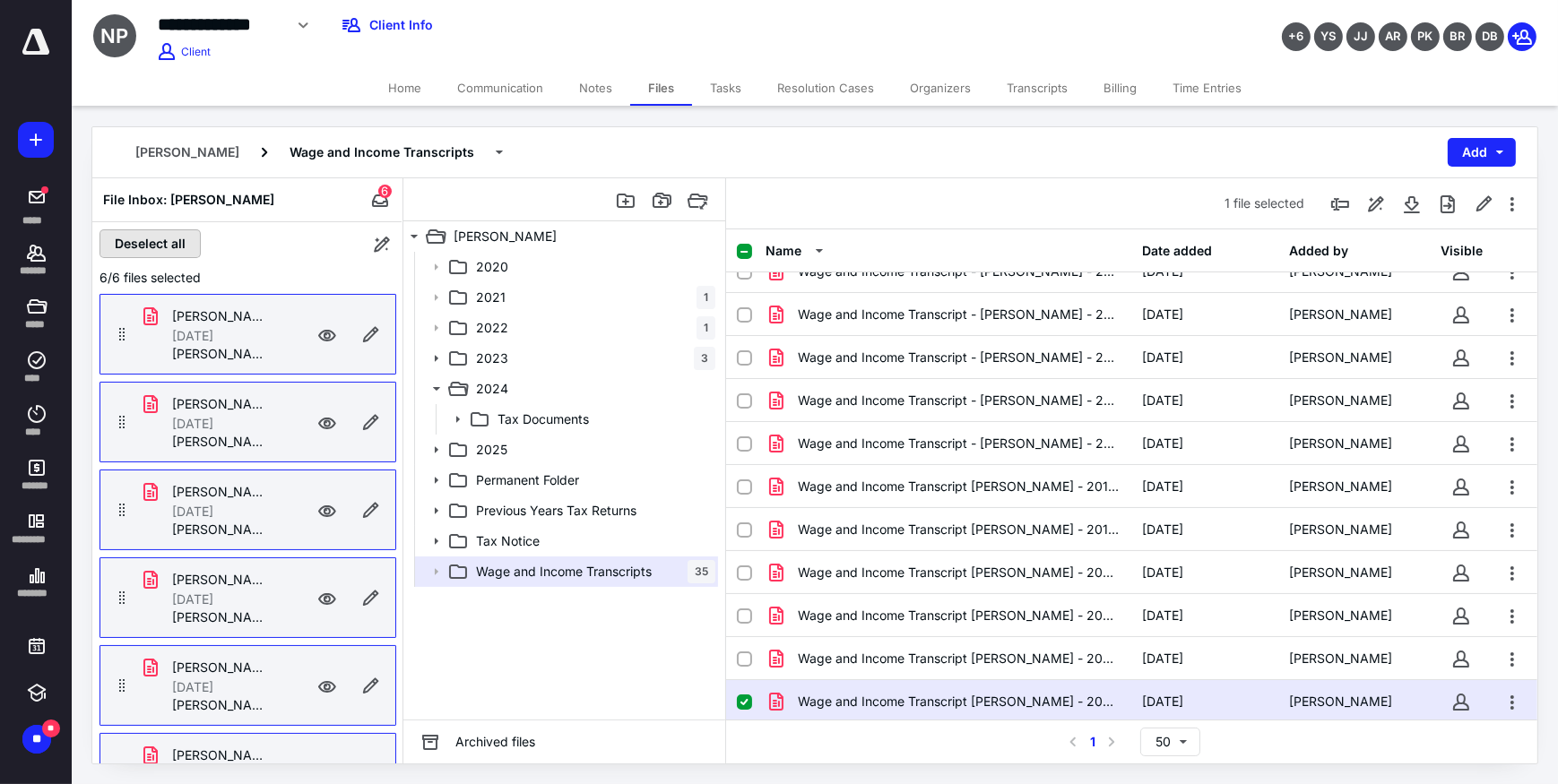 click on "Deselect all" at bounding box center (150, 244) 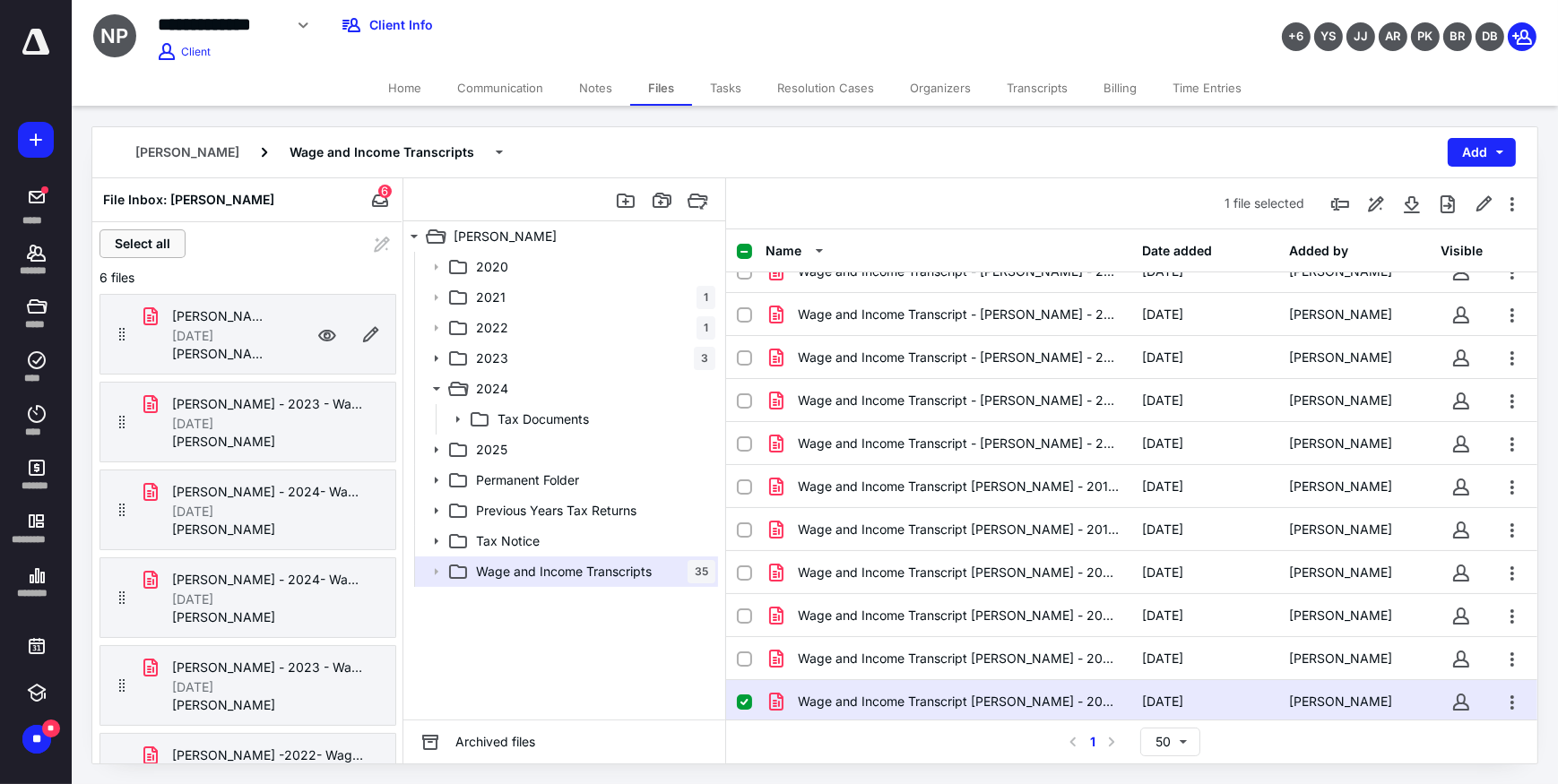 scroll, scrollTop: 48, scrollLeft: 0, axis: vertical 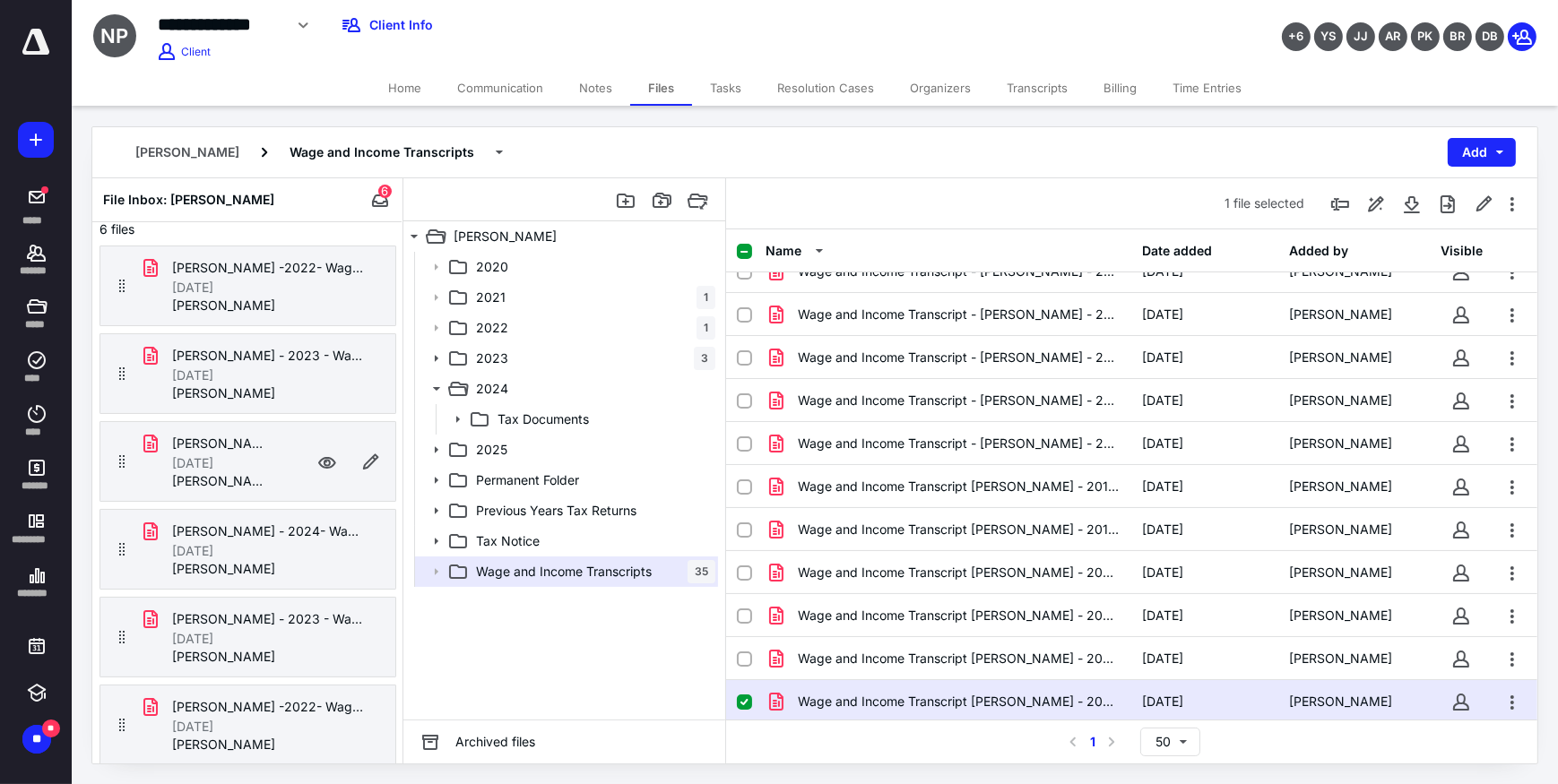 click on "[DATE]" at bounding box center (222, 463) 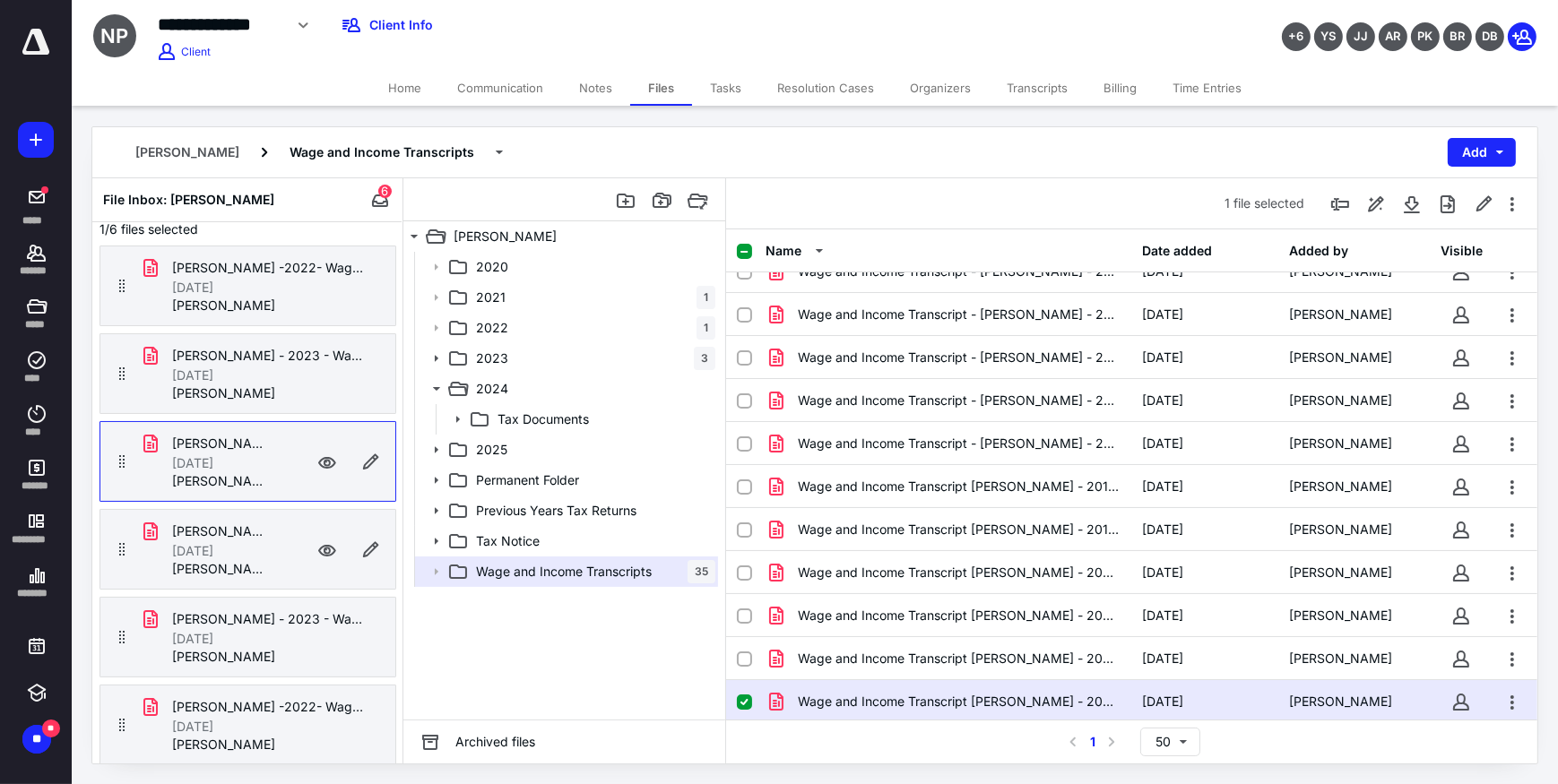 click on "[DATE]" at bounding box center (193, 551) 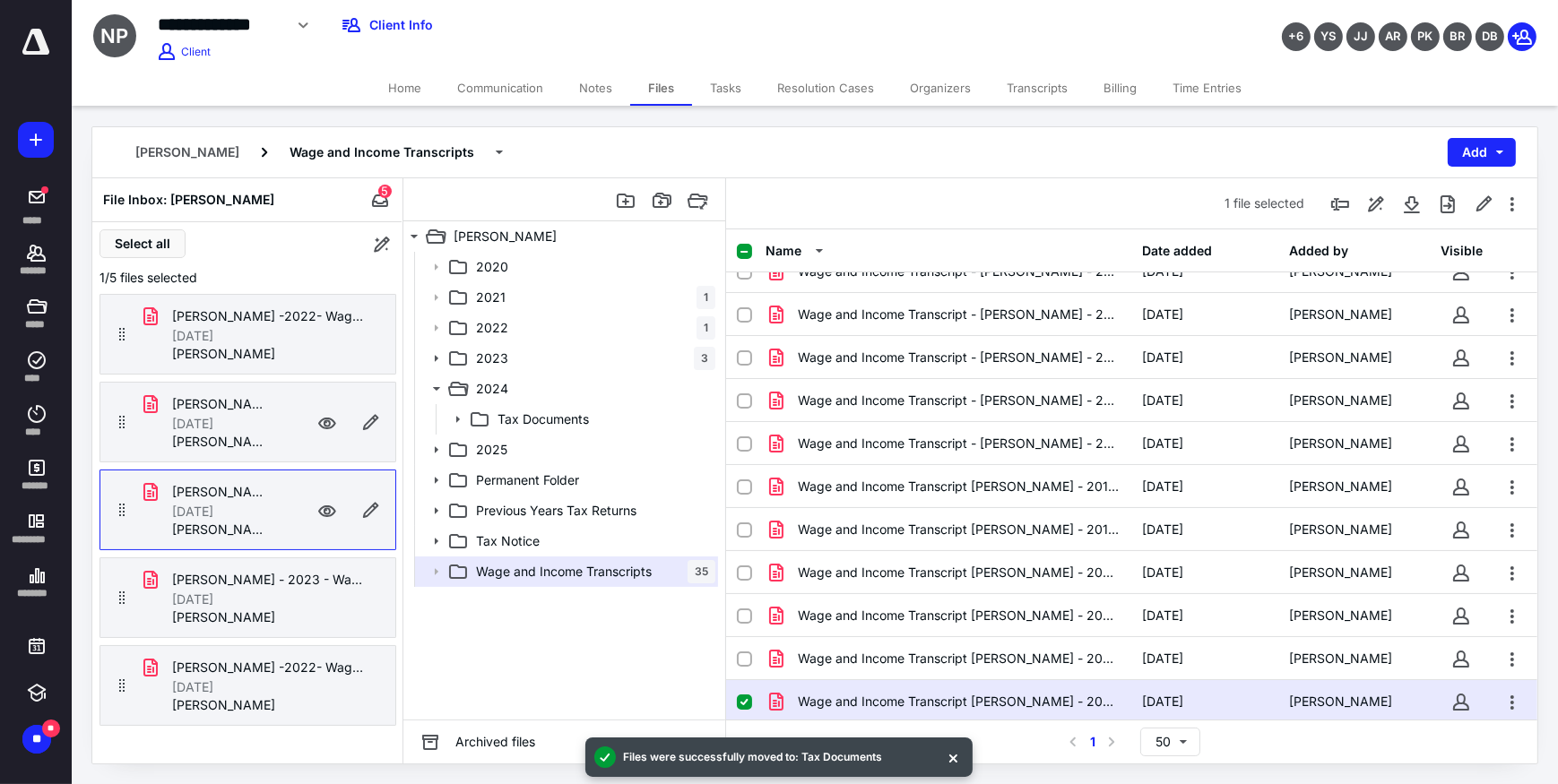 scroll, scrollTop: 0, scrollLeft: 0, axis: both 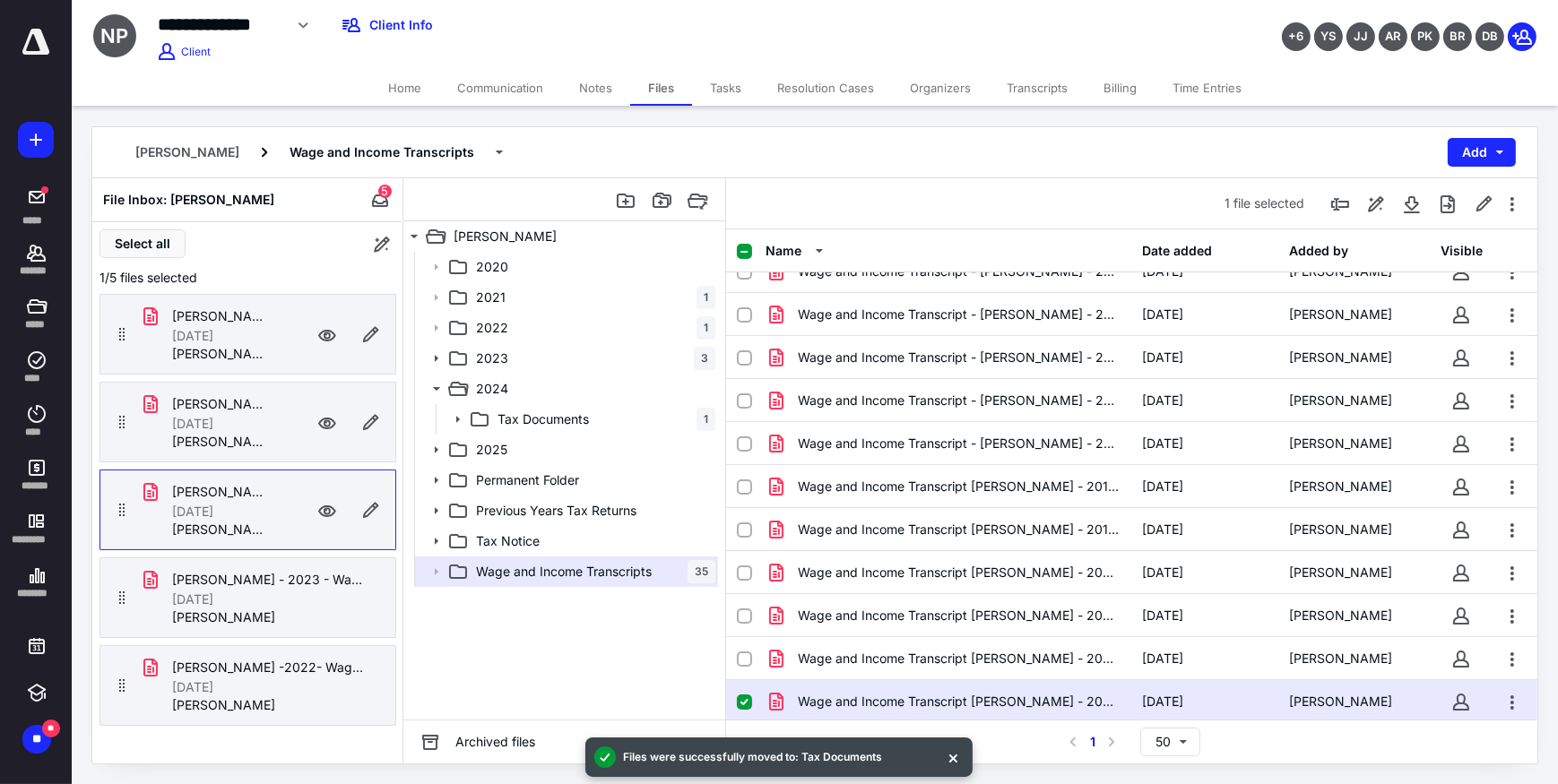click on "[PERSON_NAME] - 2023 - Wage and Income Transcript (1).pdf [DATE] [PERSON_NAME]" at bounding box center [212, 422] 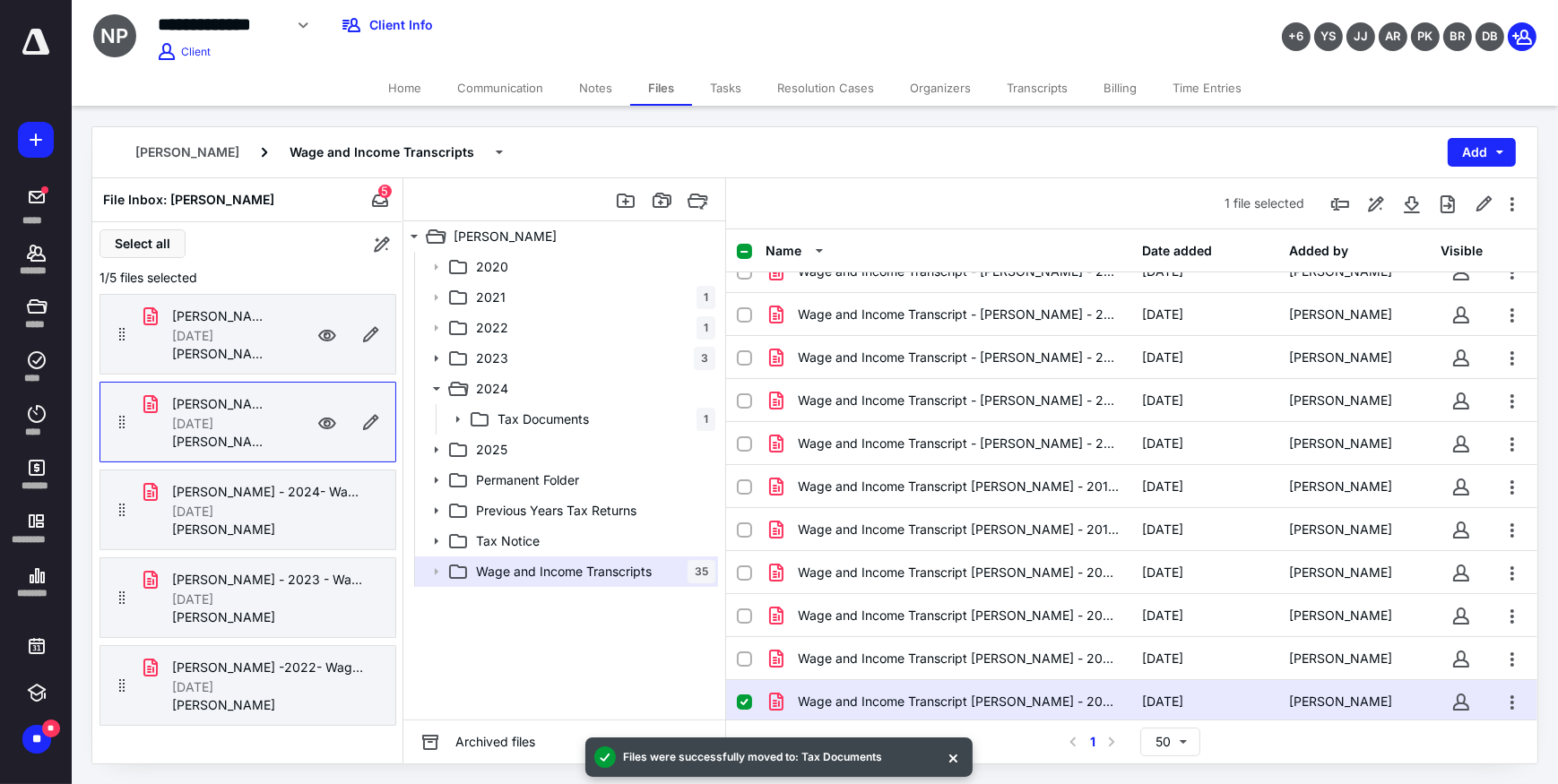 click on "[DATE]" at bounding box center [222, 336] 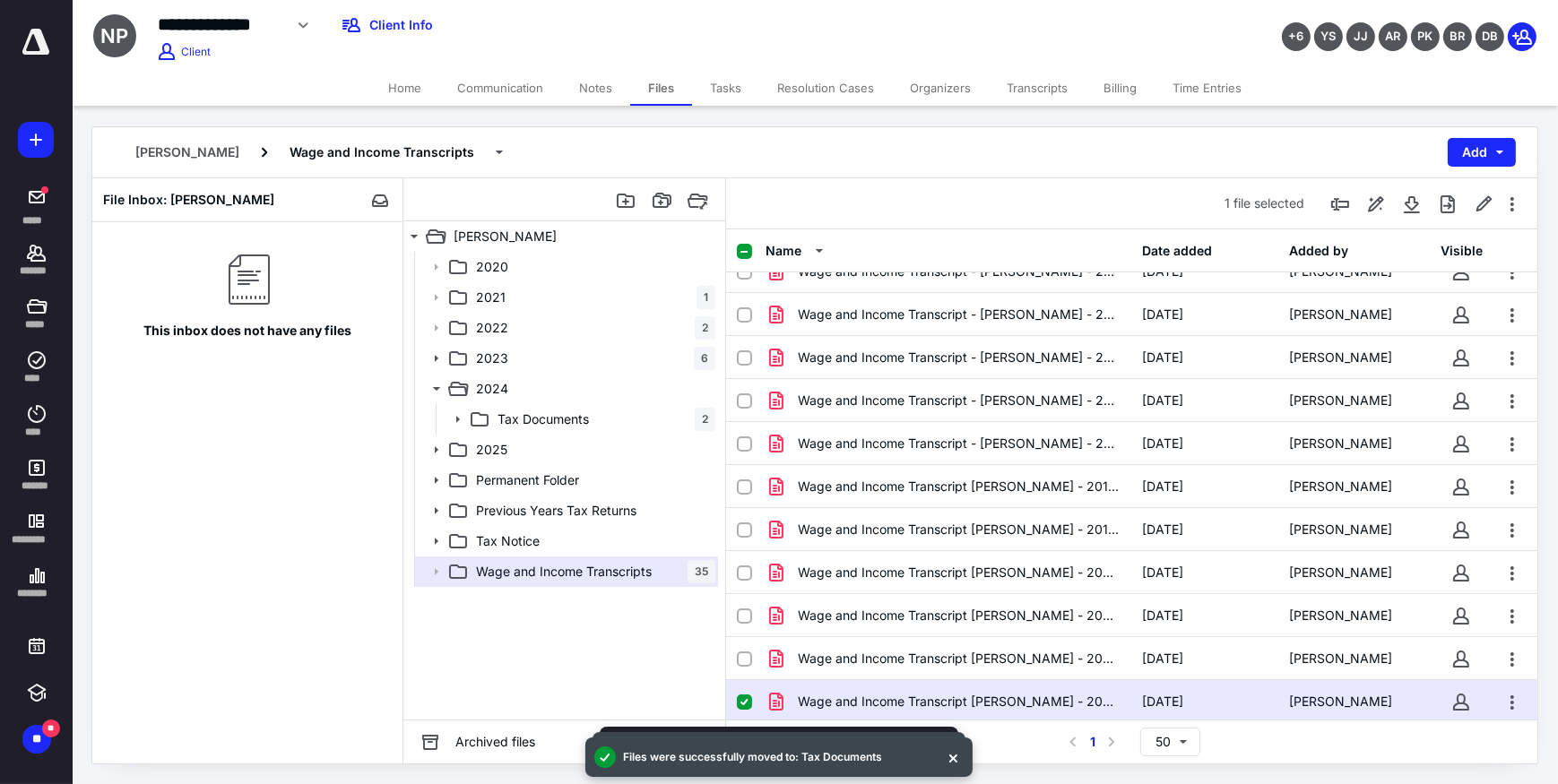 click on "Tax Documents" at bounding box center (543, 419) 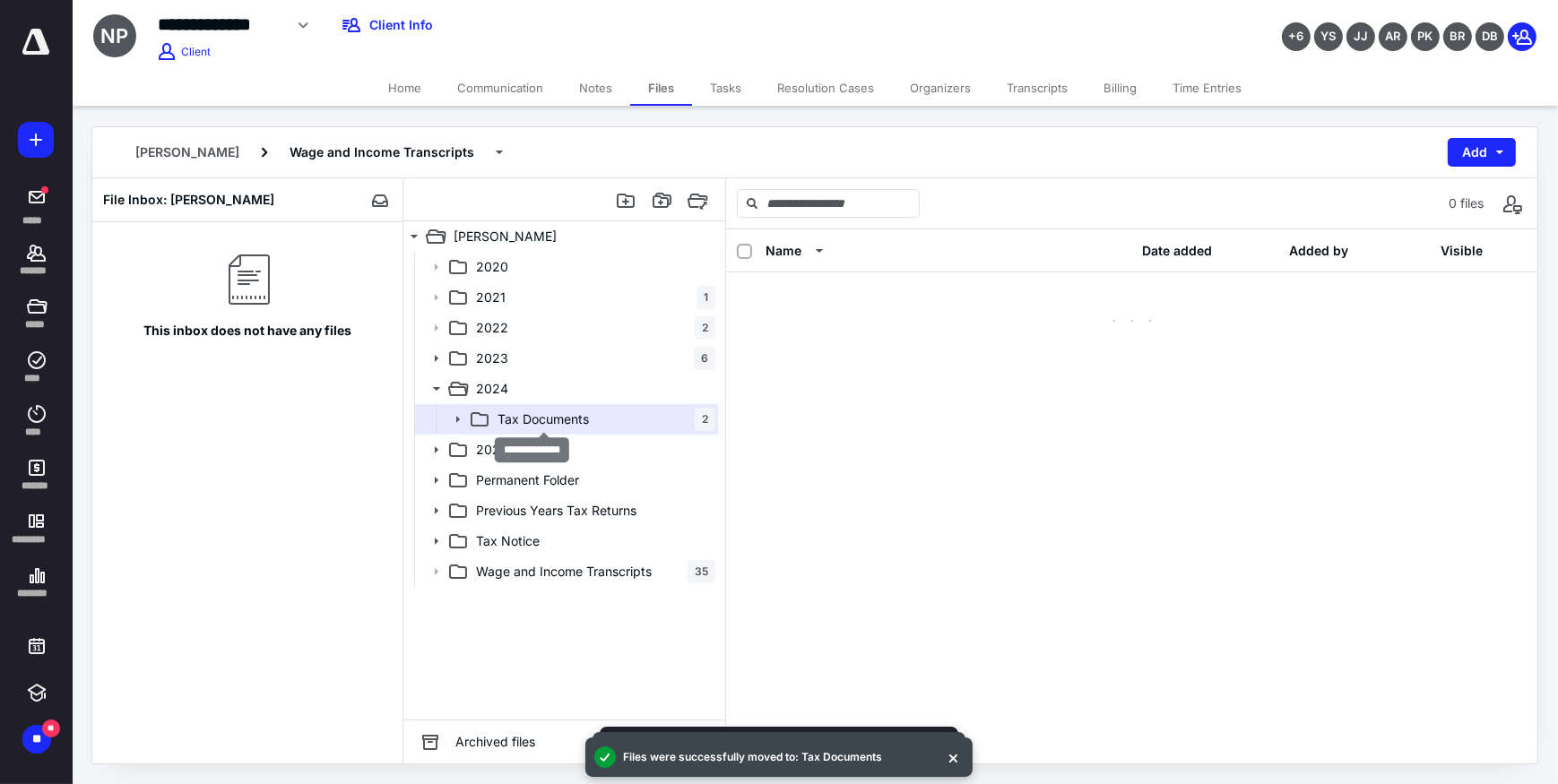 scroll, scrollTop: 0, scrollLeft: 0, axis: both 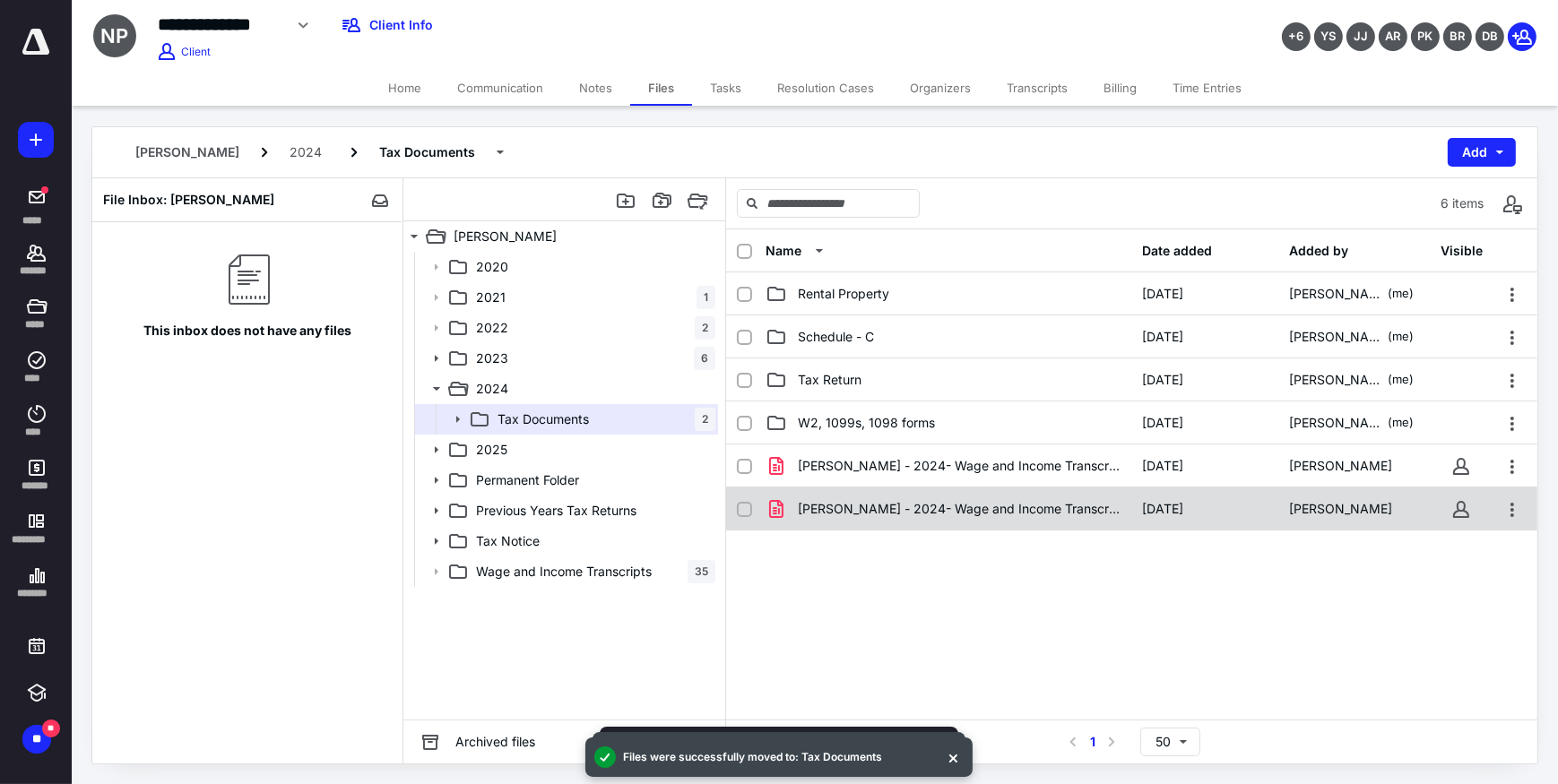 click on "[PERSON_NAME] - 2024- Wage and Income Transcript.pdf [DATE] [PERSON_NAME]" at bounding box center (1131, 509) 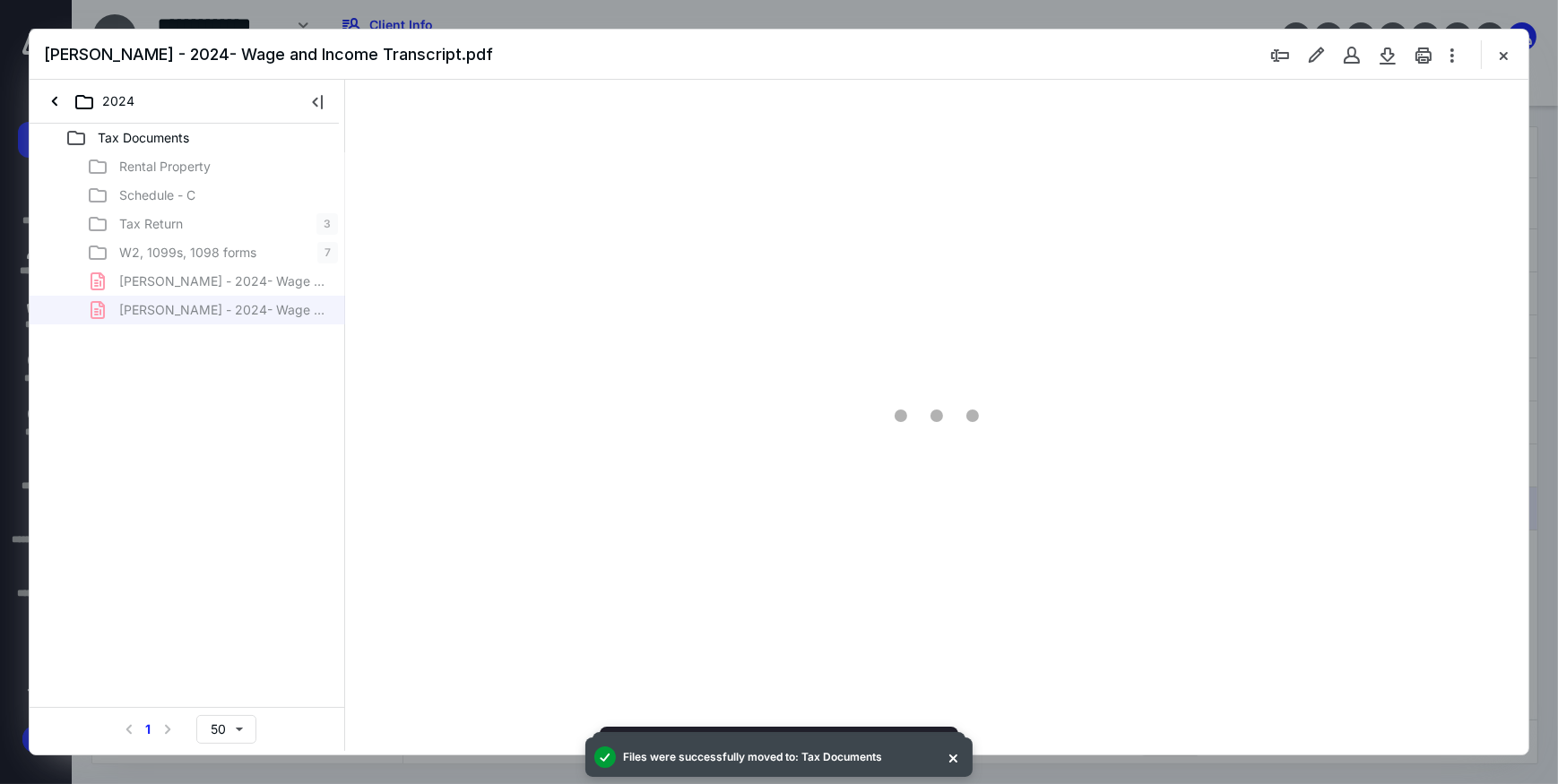 scroll, scrollTop: 0, scrollLeft: 0, axis: both 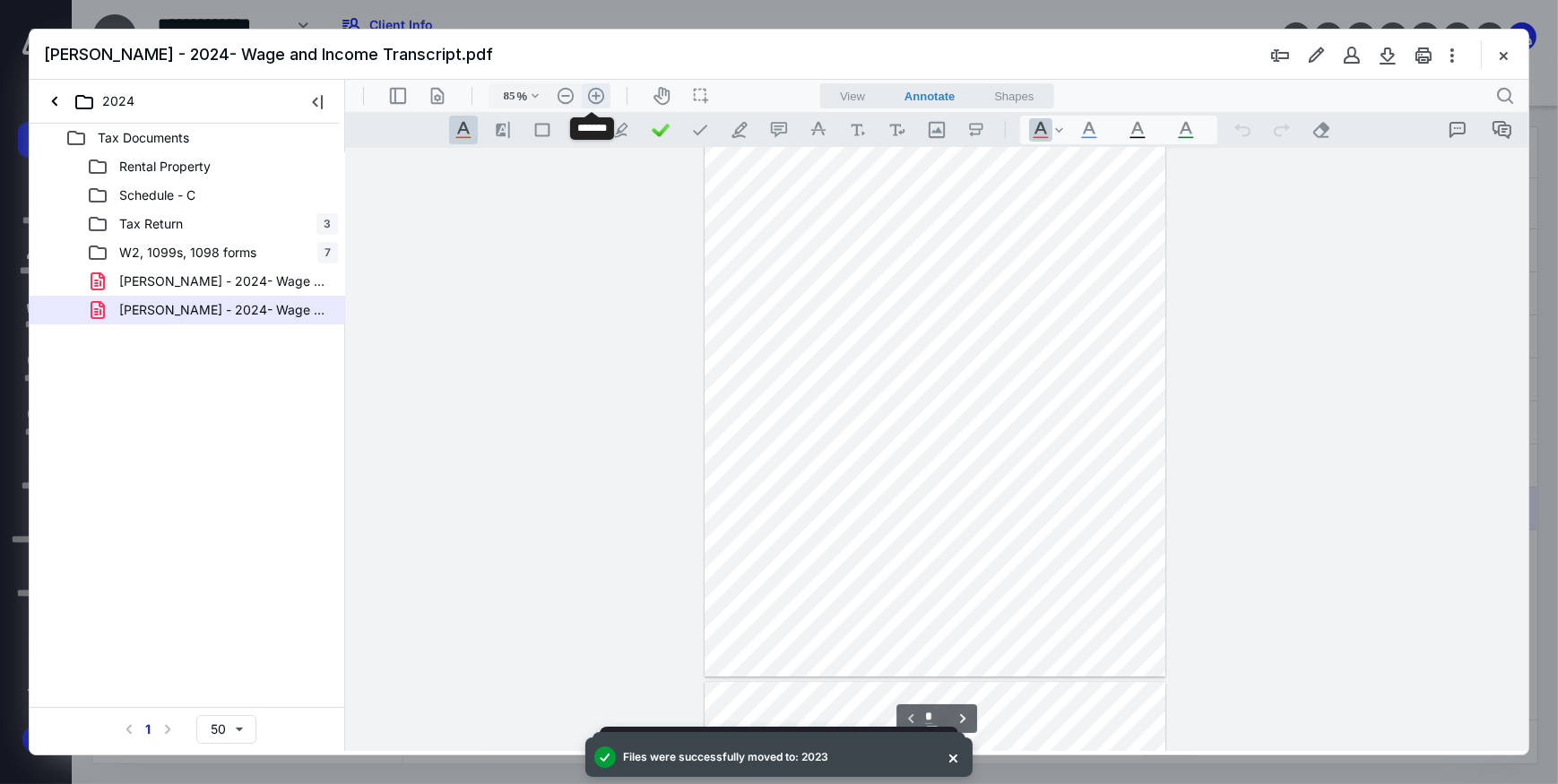 click on ".cls-1{fill:#abb0c4;} icon - header - zoom - in - line" at bounding box center (595, 95) 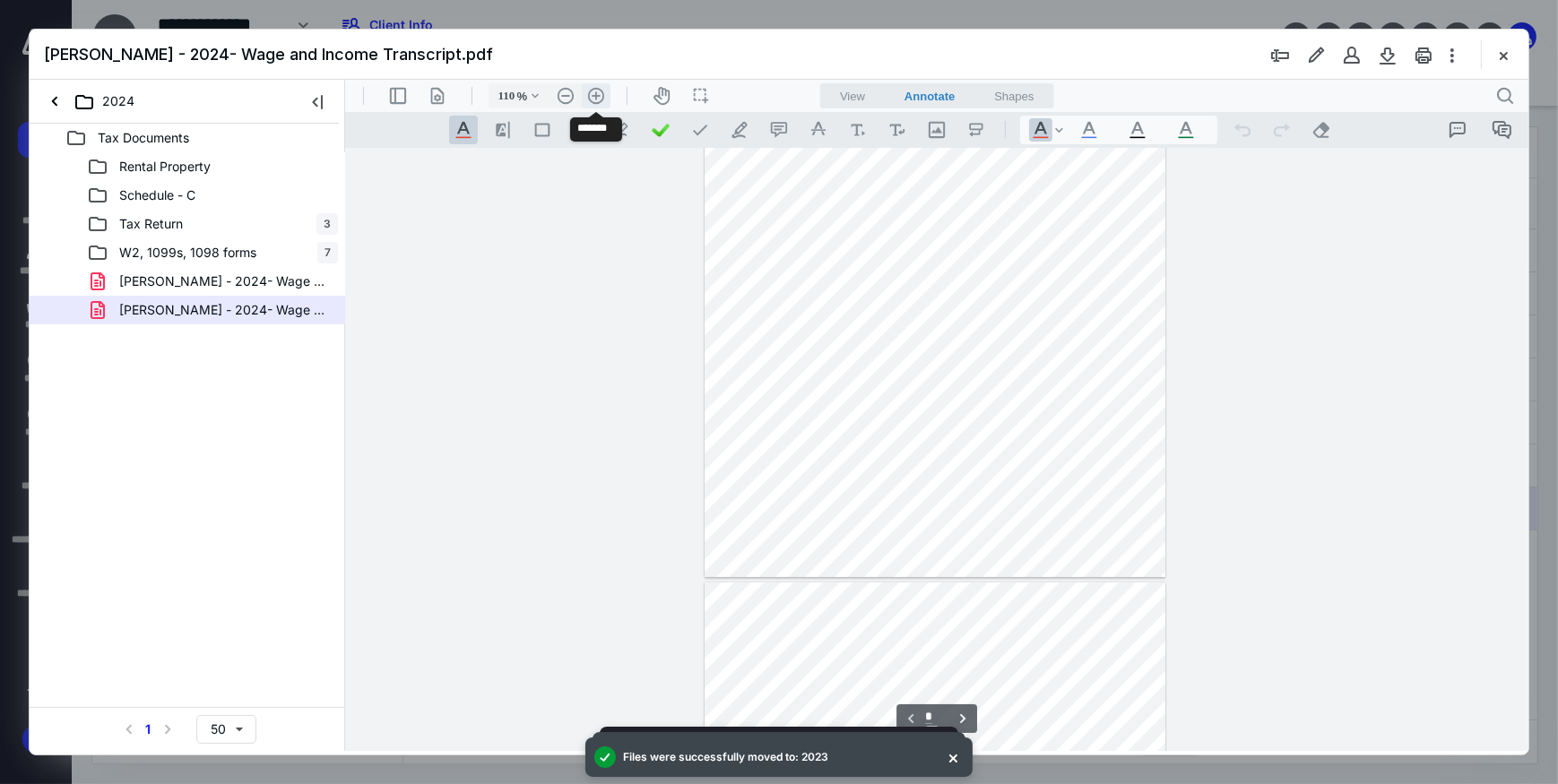 click on ".cls-1{fill:#abb0c4;} icon - header - zoom - in - line" at bounding box center (595, 95) 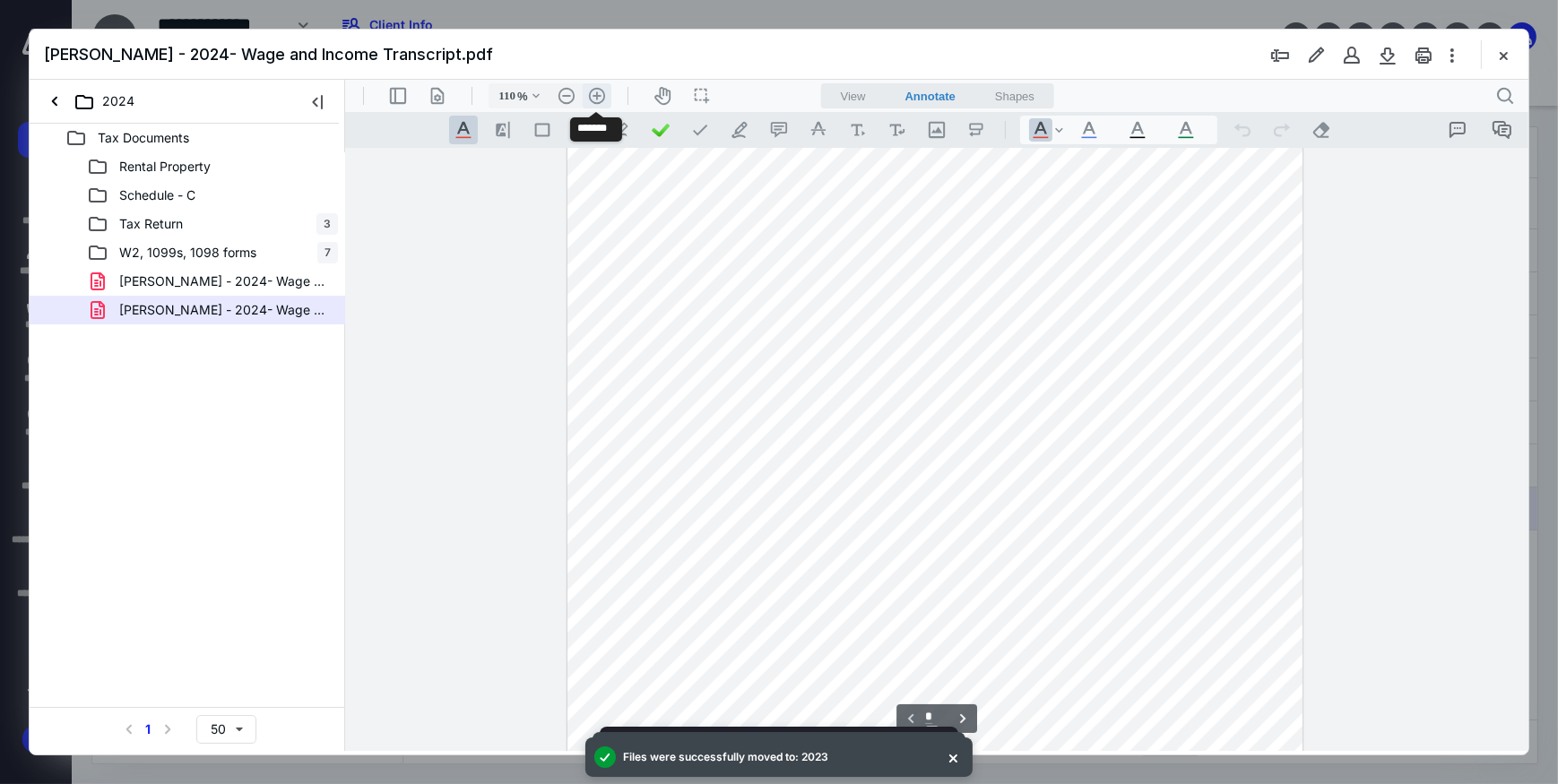 type on "135" 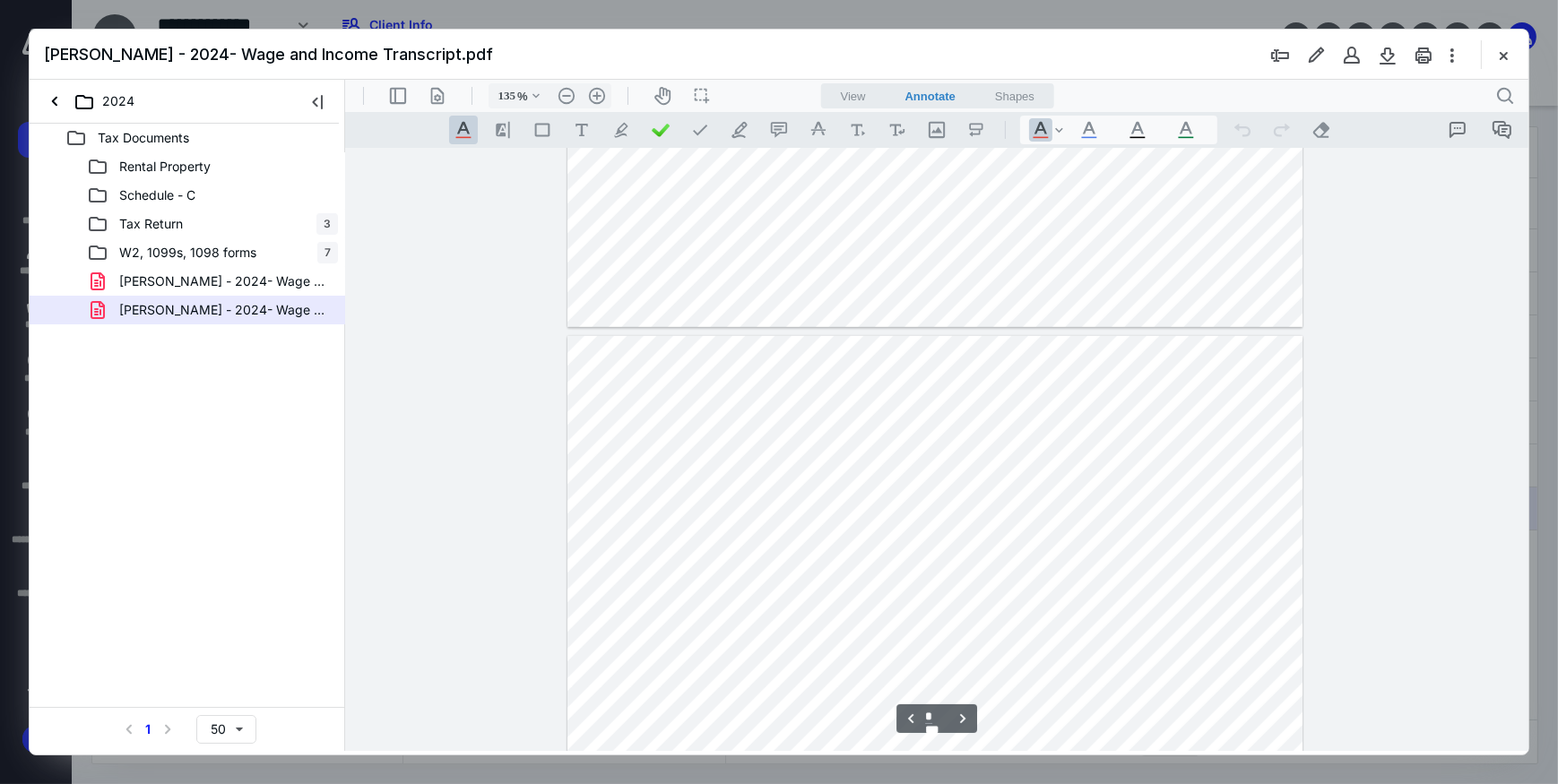 scroll, scrollTop: 1656, scrollLeft: 0, axis: vertical 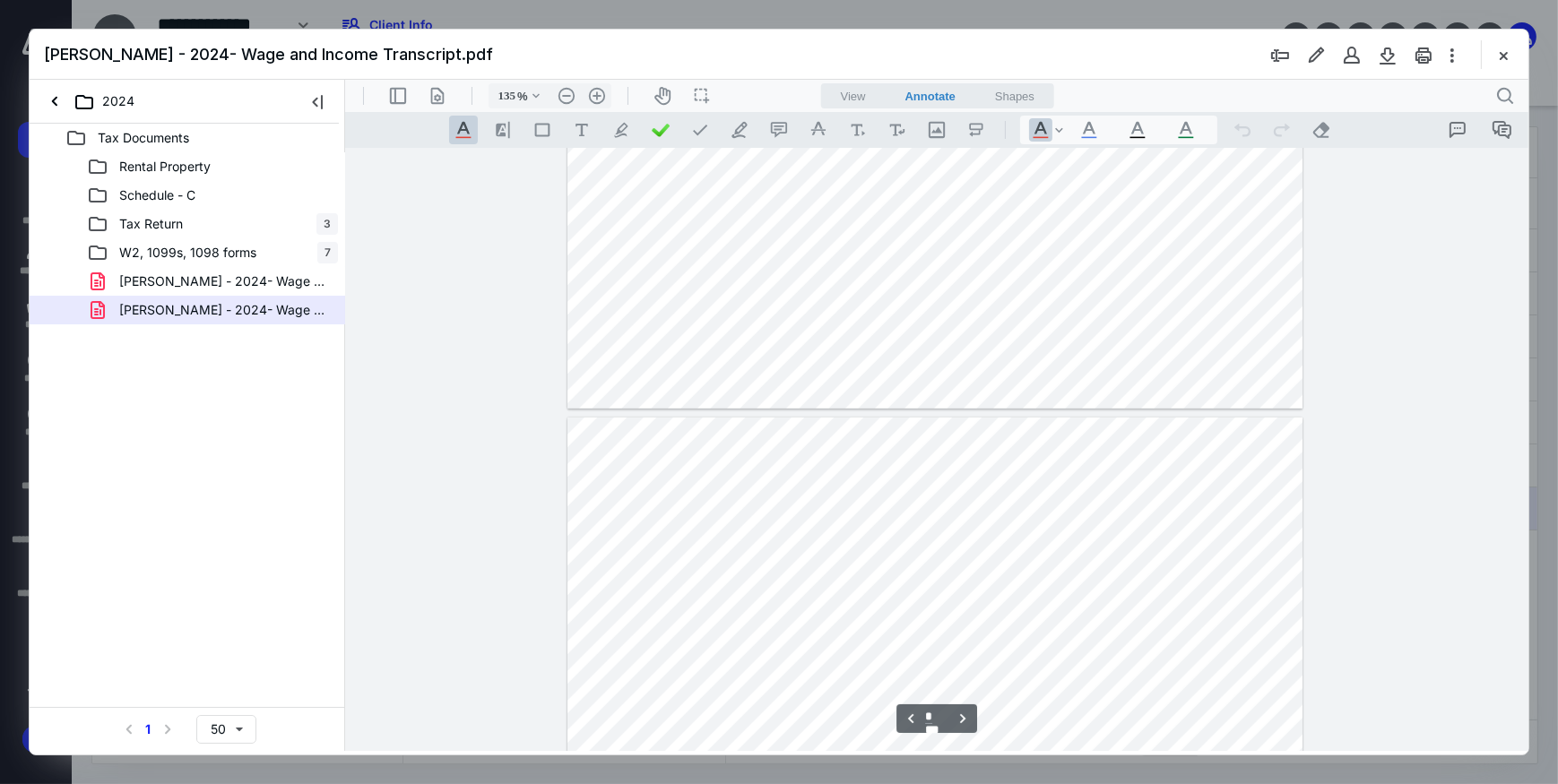 type on "*" 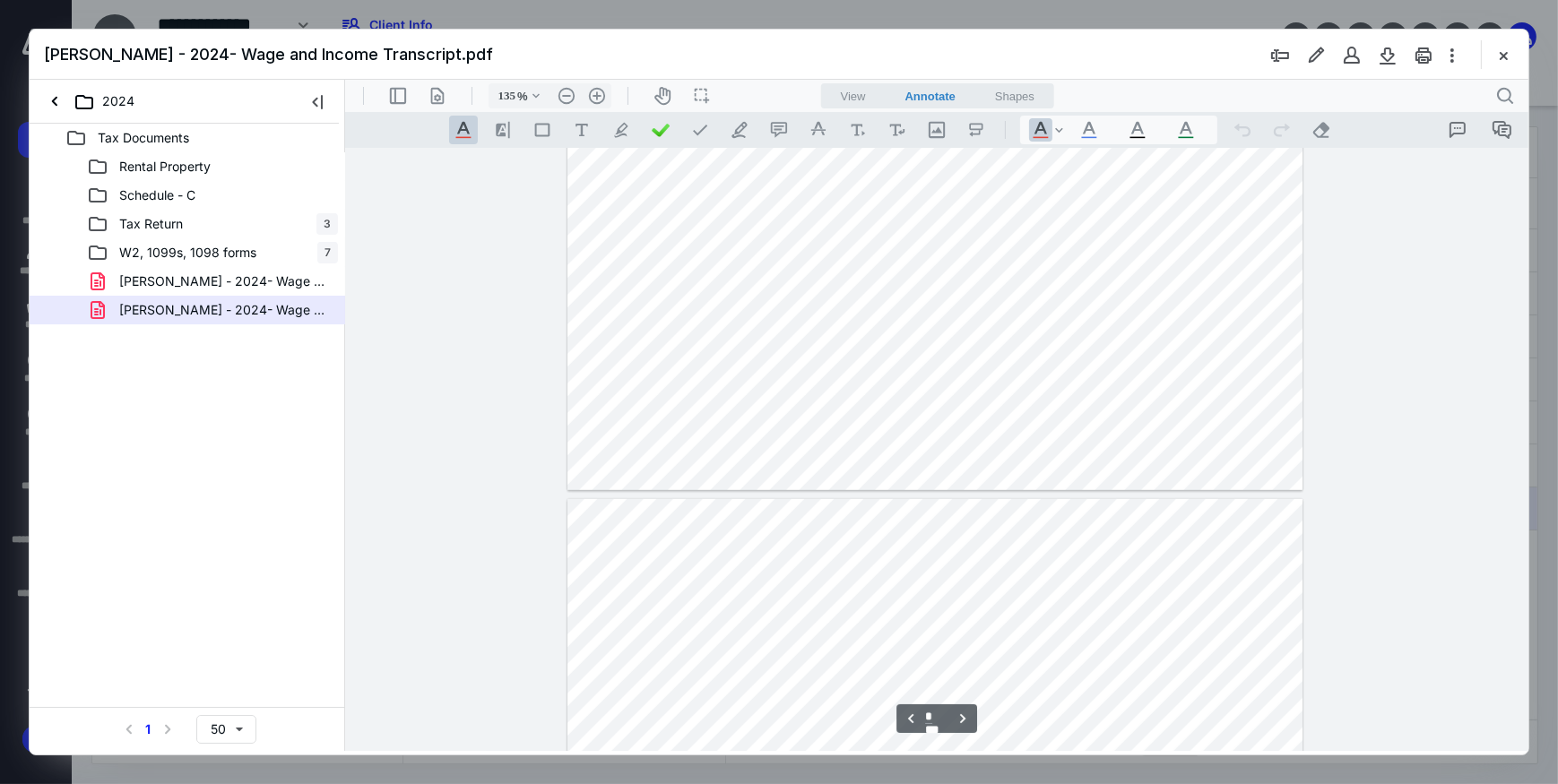 scroll, scrollTop: 1330, scrollLeft: 0, axis: vertical 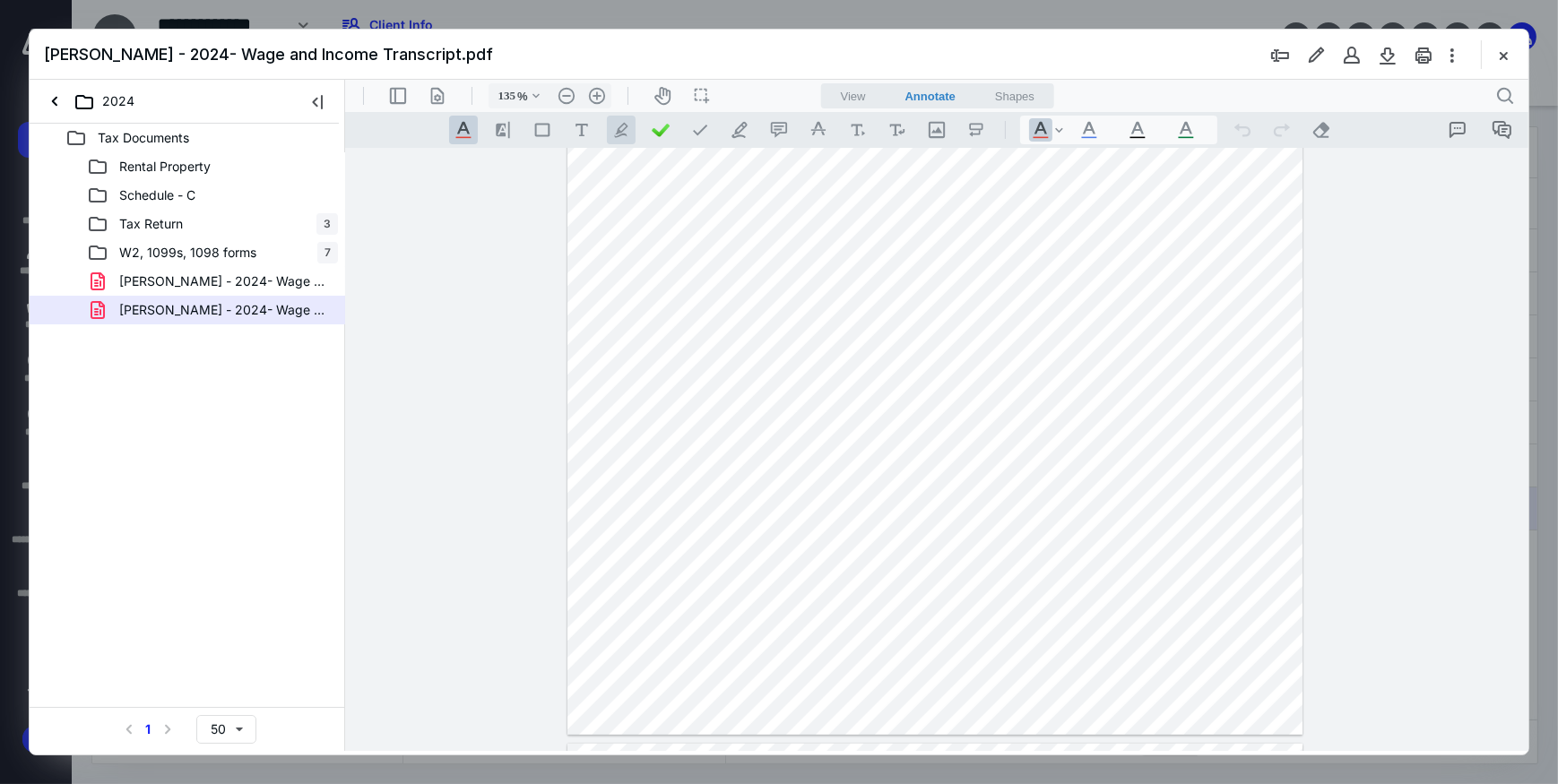 click on ".cls-1{fill:#abb0c4;} icon - tool - pen - highlight" at bounding box center [620, 129] 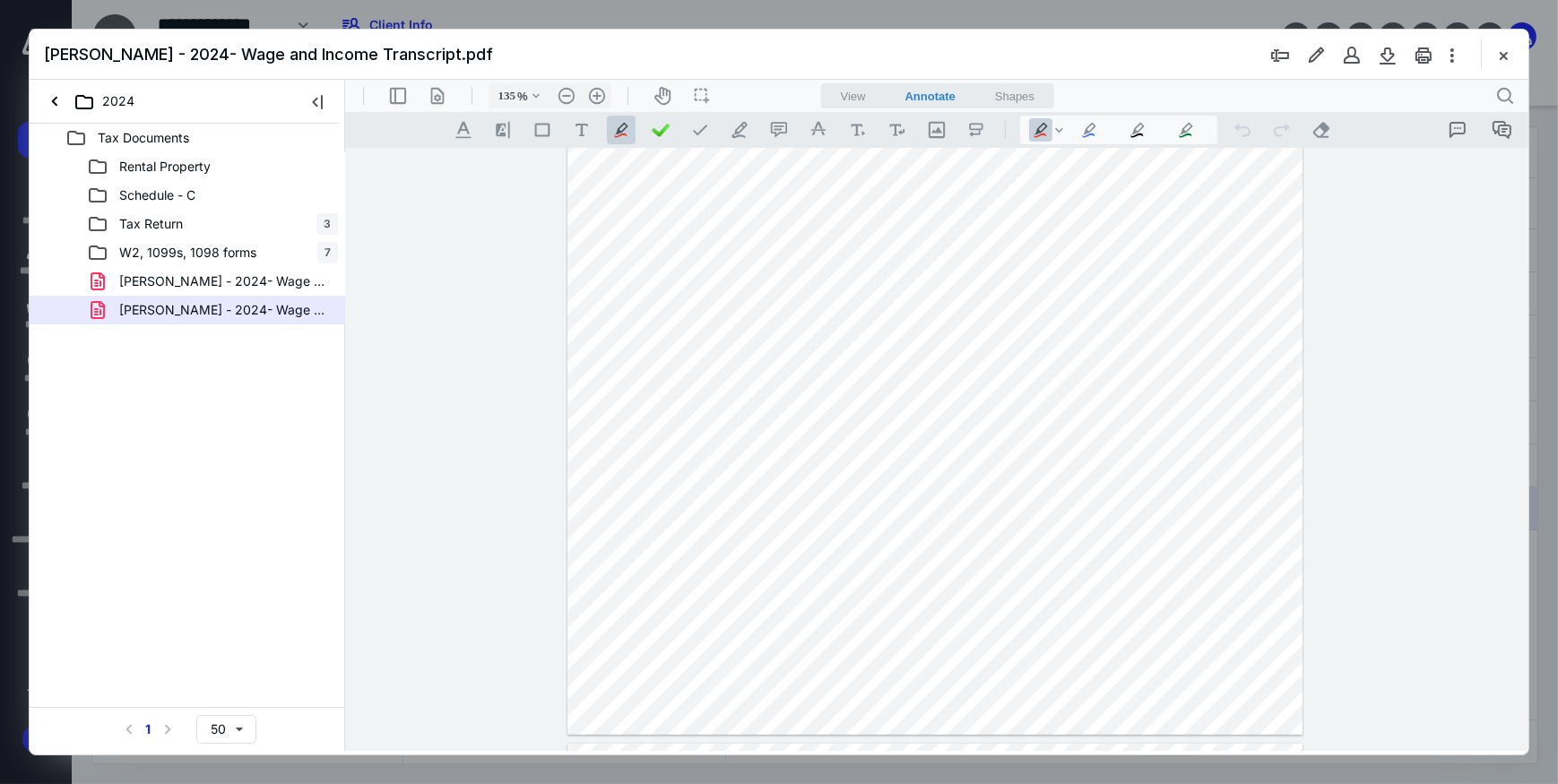 click at bounding box center [934, 258] 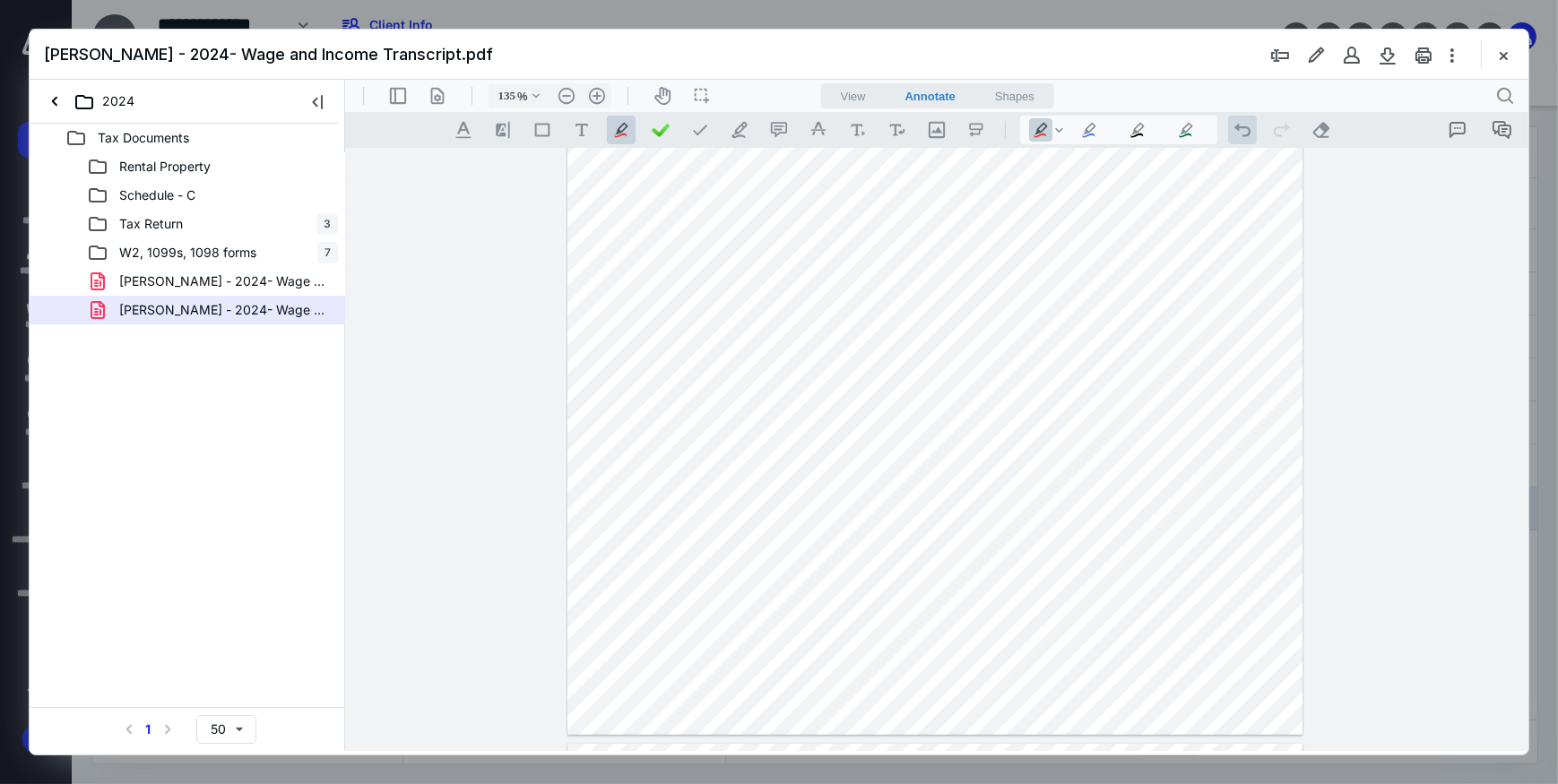 click on ".cls-1{fill:#abb0c4;} icon - operation - undo" at bounding box center (1242, 129) 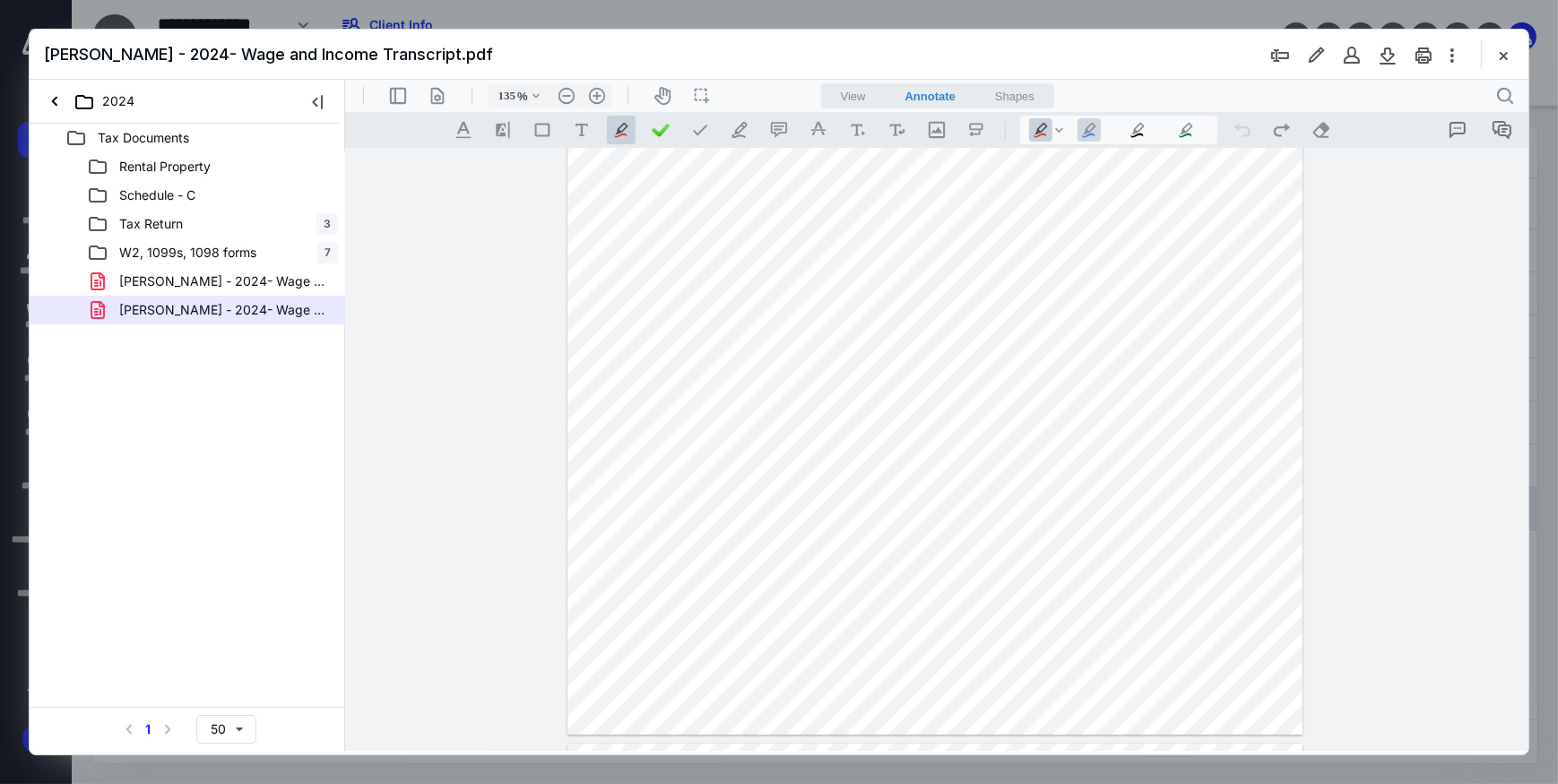 click on ".cls-1{fill:#abb0c4;} icon - tool - pen - highlight" at bounding box center [1088, 129] 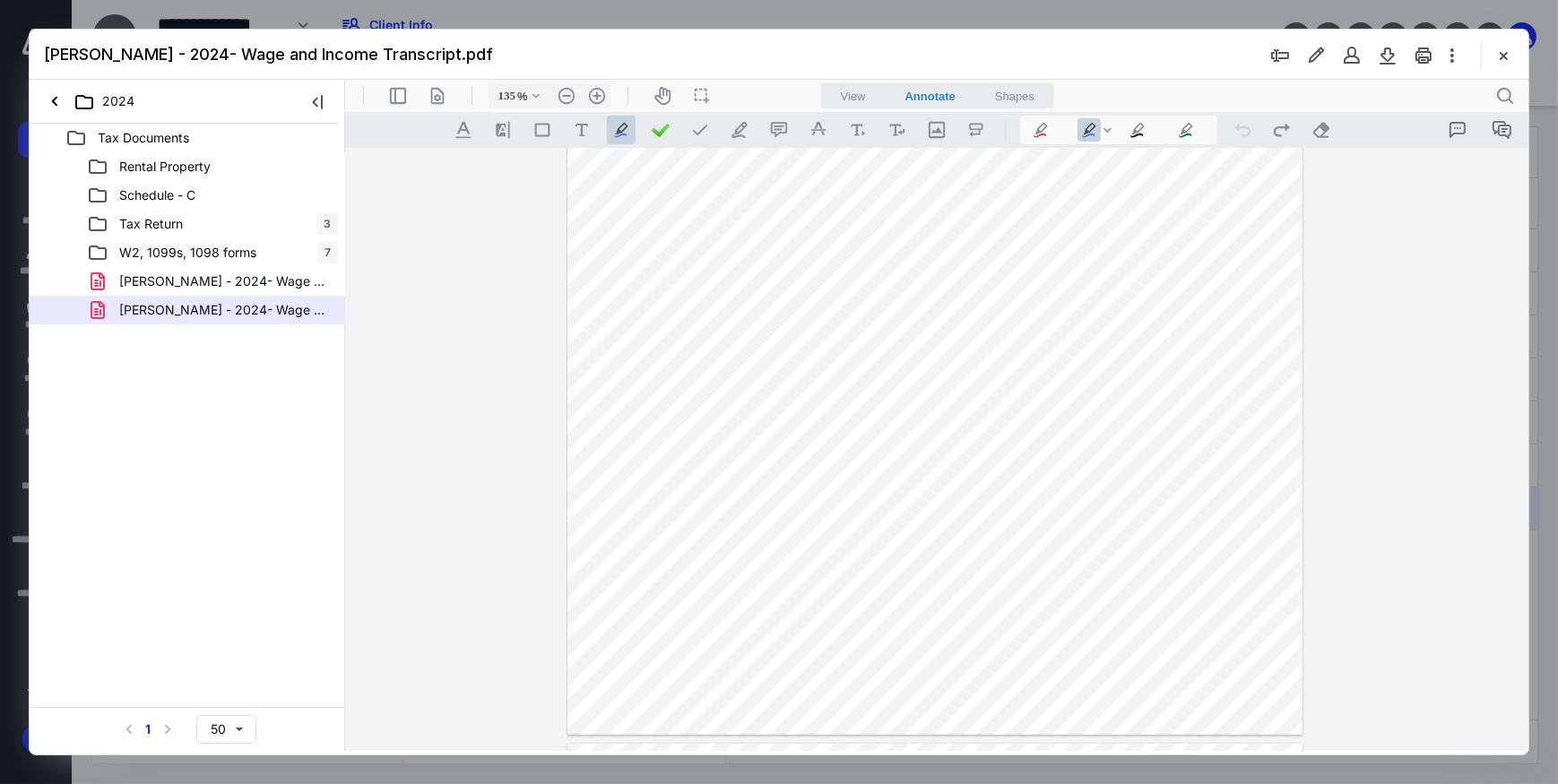 click on ".cls-1{fill:#abb0c4;} icon - chevron - down" at bounding box center (1106, 129) 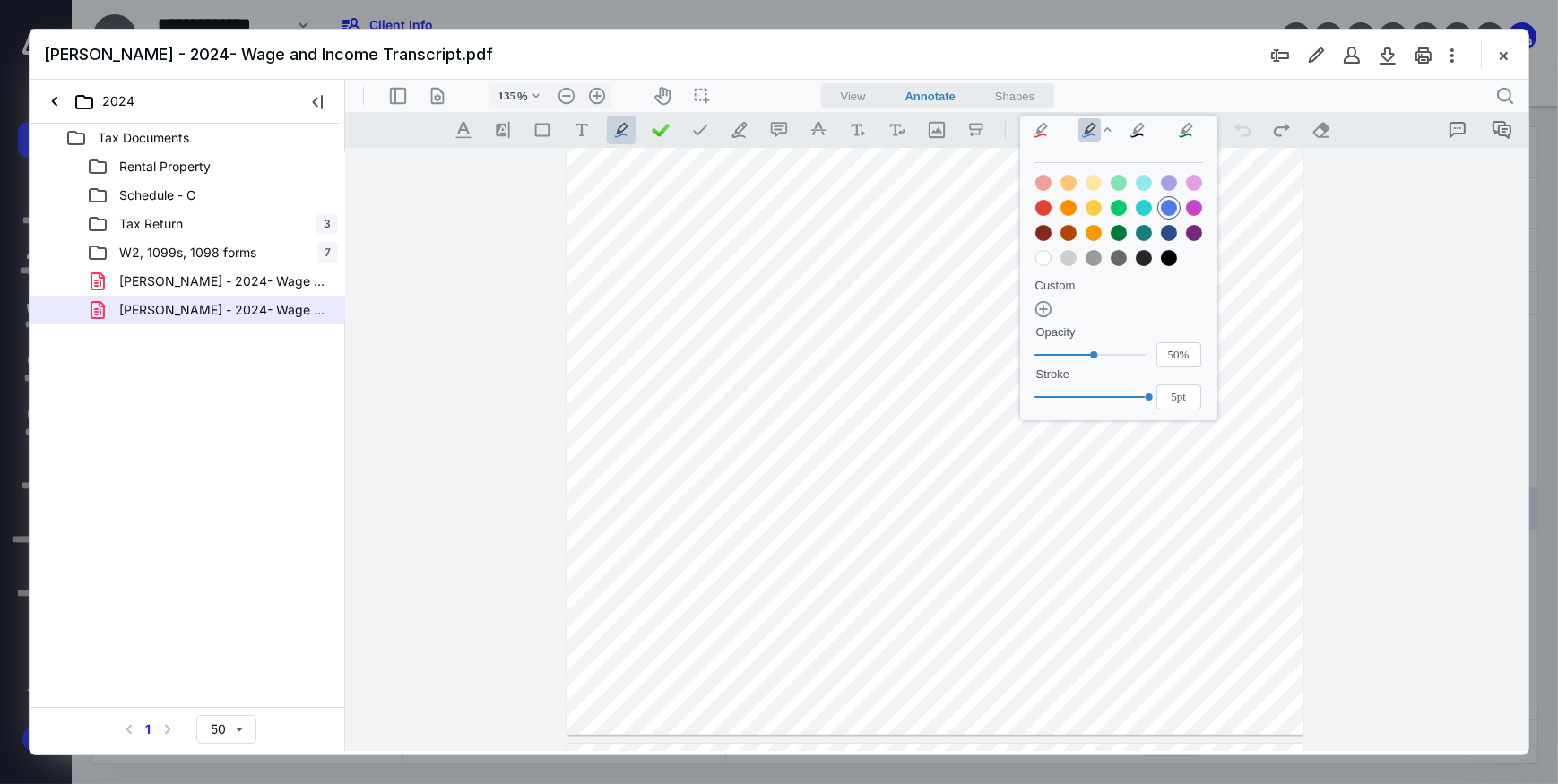 click 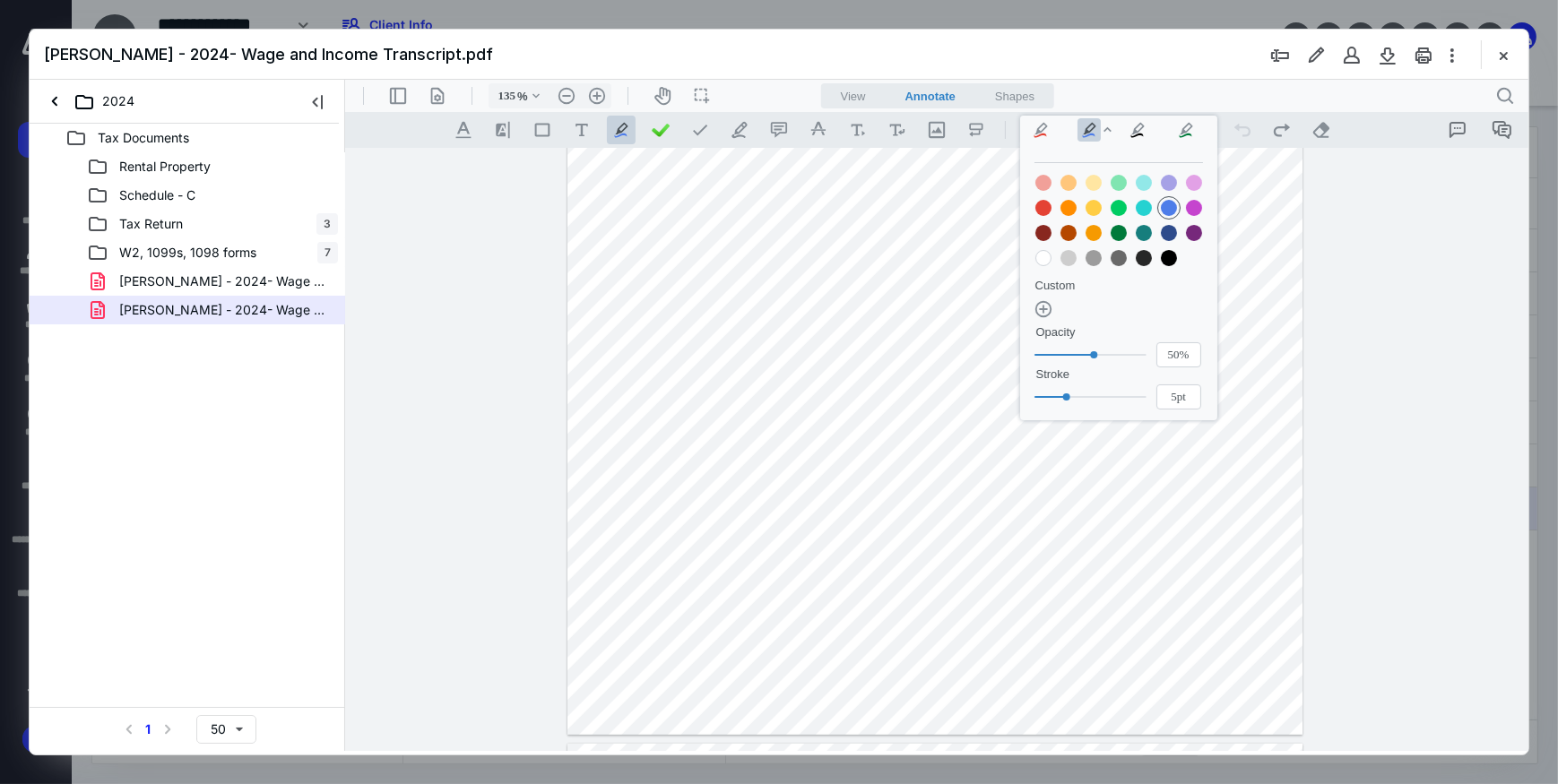 type on "3pt" 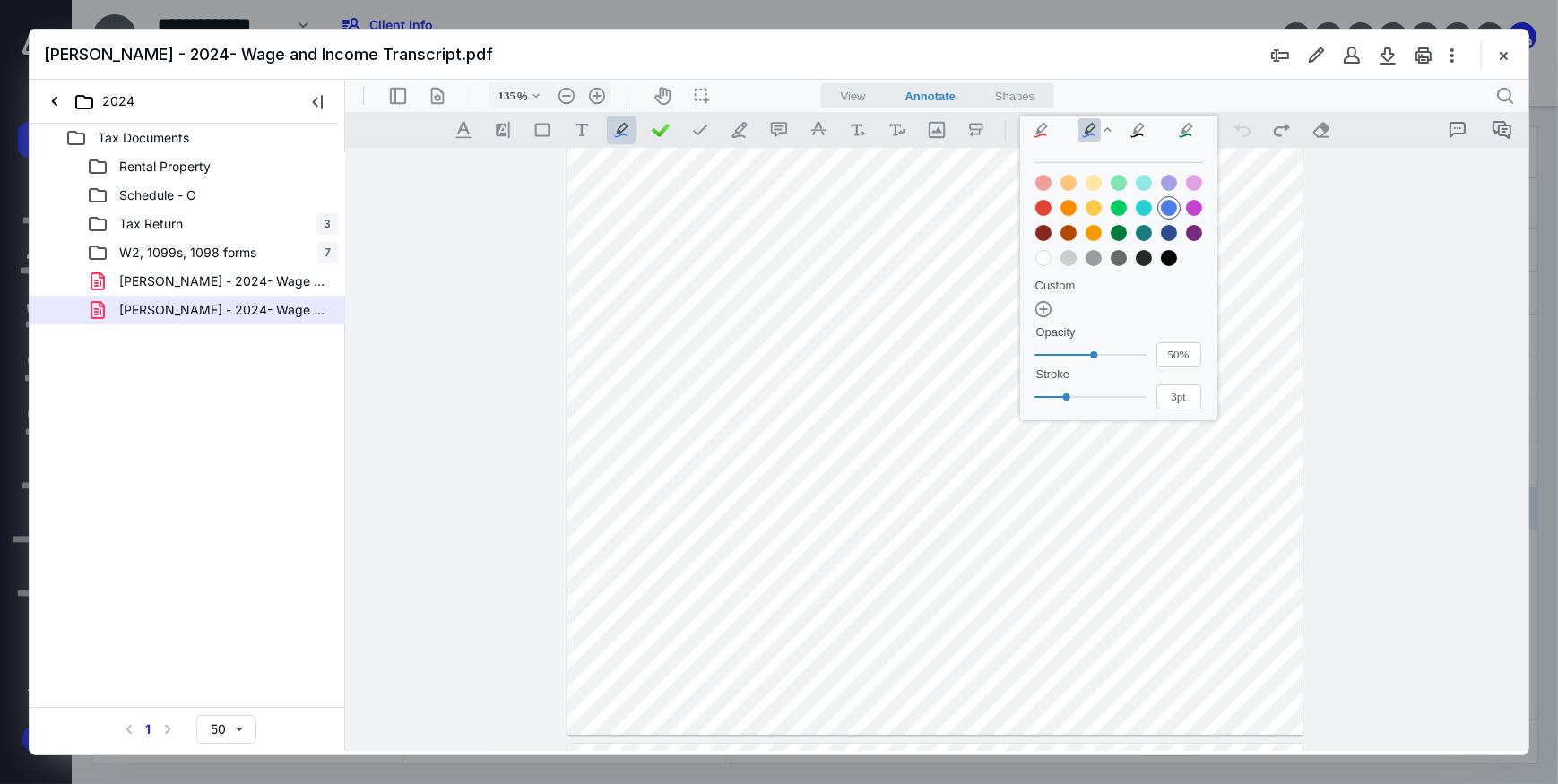 click 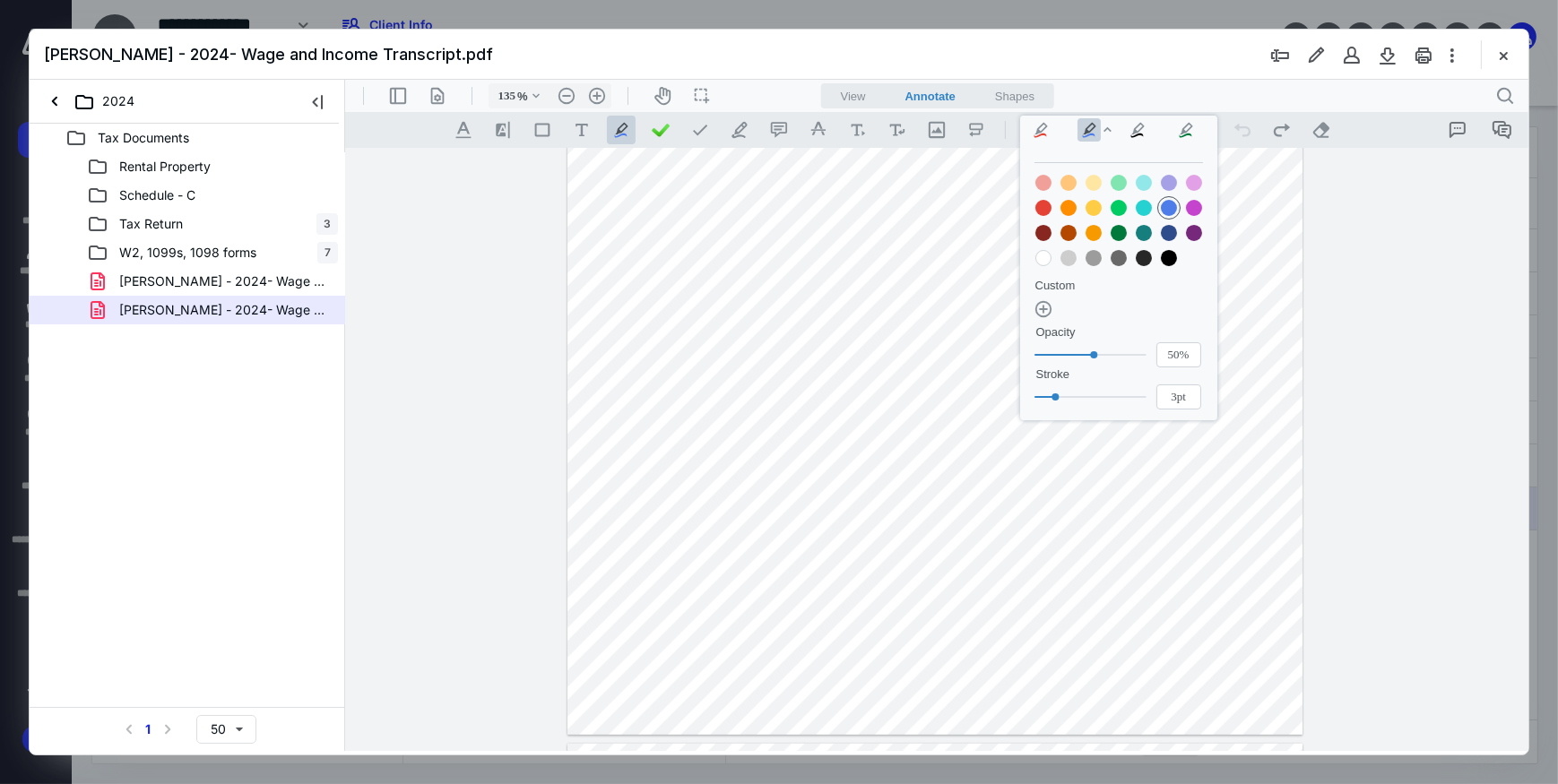 click on ".cls-1{fill:#abb0c4;} icon - chevron - up" at bounding box center (1106, 129) 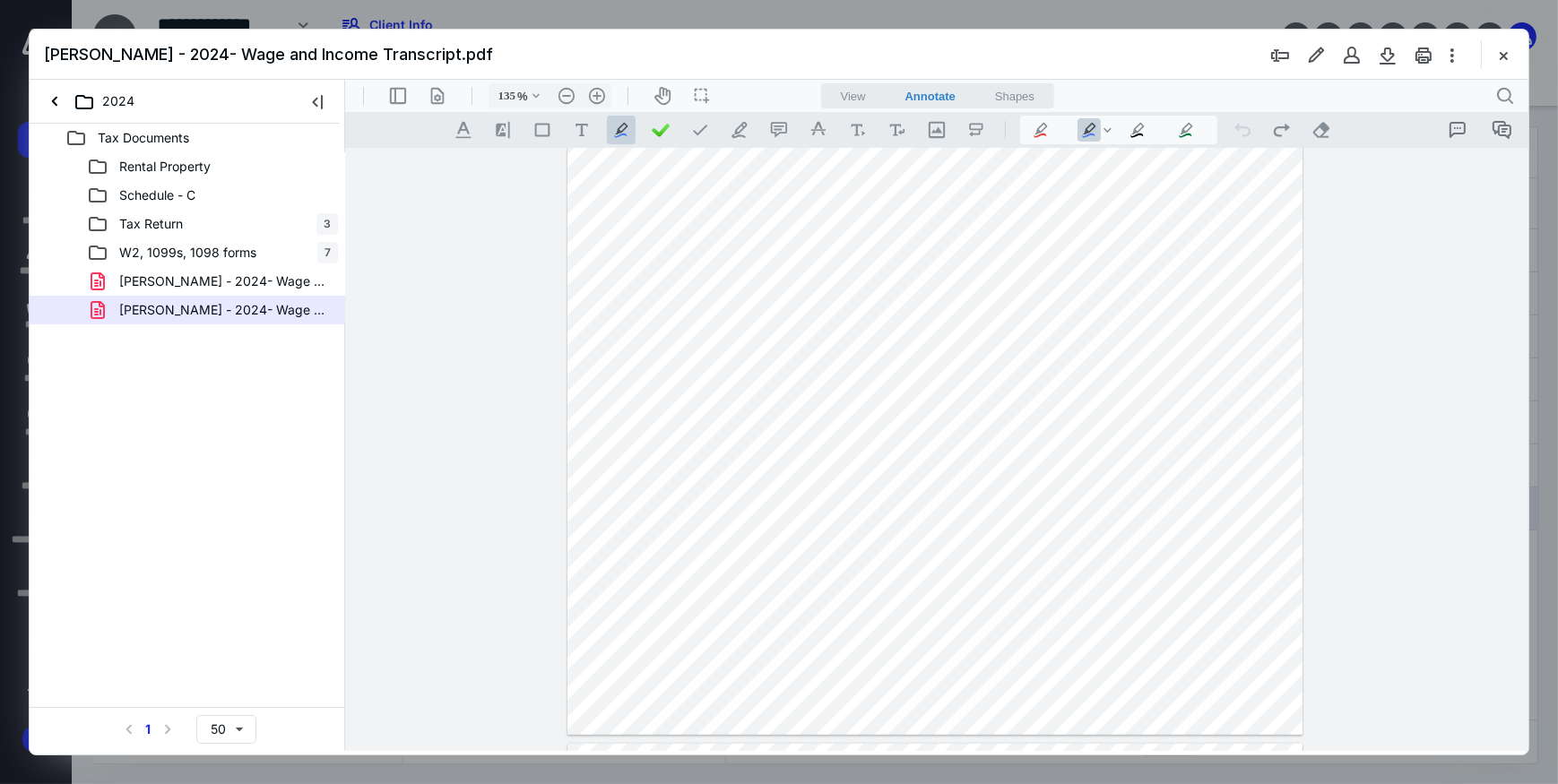 click at bounding box center (934, 258) 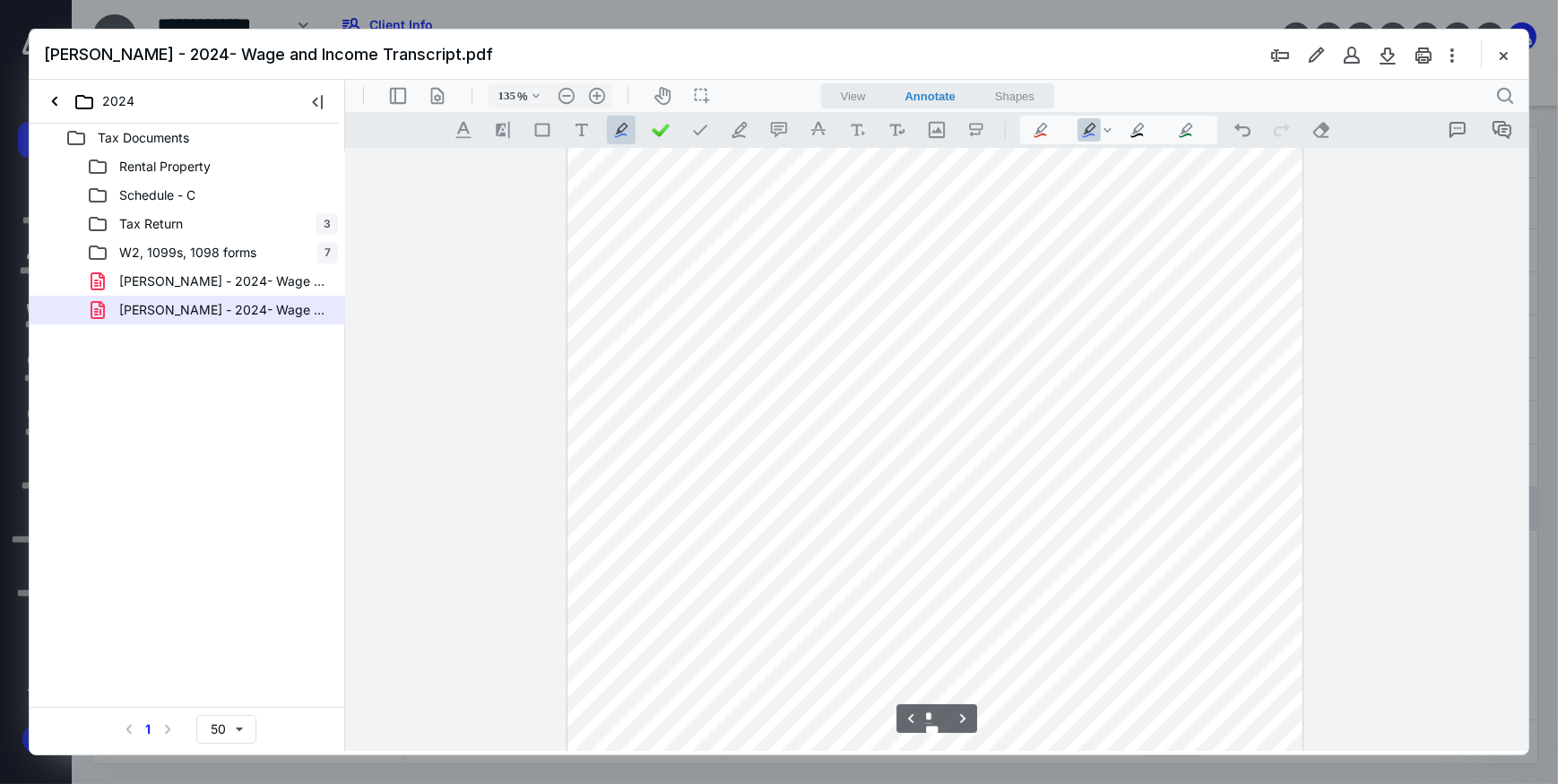 scroll, scrollTop: 2063, scrollLeft: 0, axis: vertical 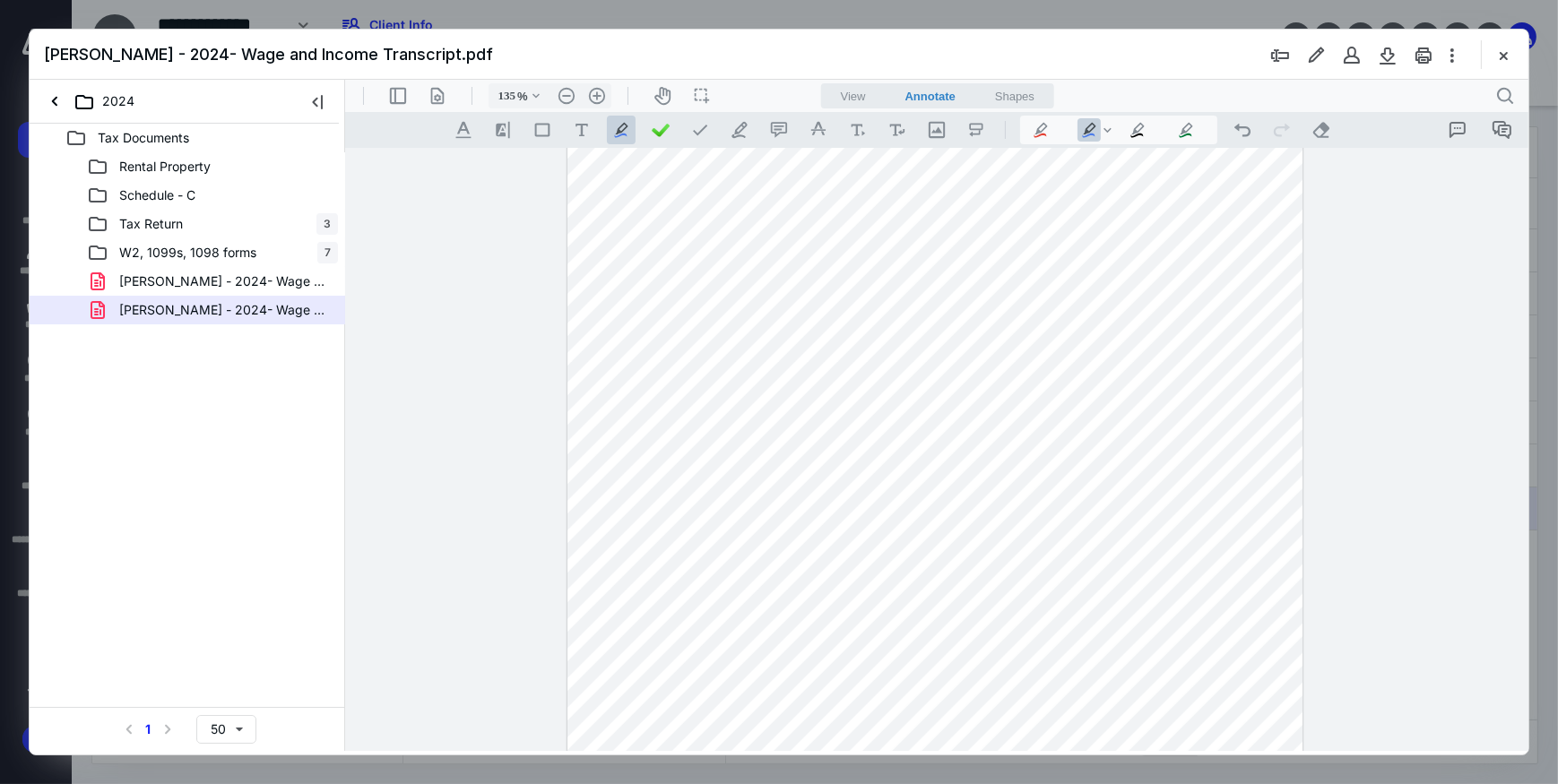 drag, startPoint x: 1255, startPoint y: 567, endPoint x: 1273, endPoint y: 567, distance: 18 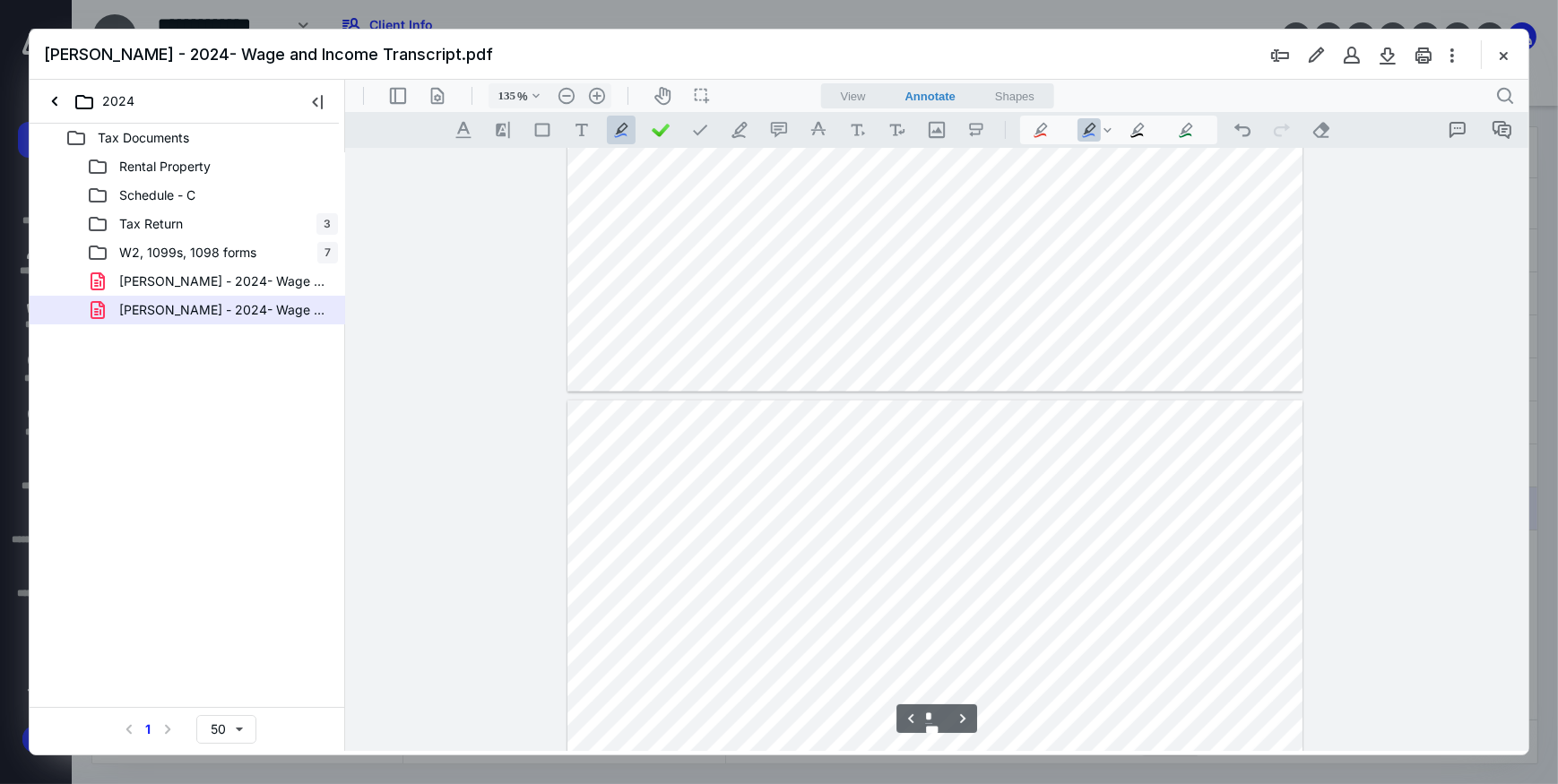 scroll, scrollTop: 2796, scrollLeft: 0, axis: vertical 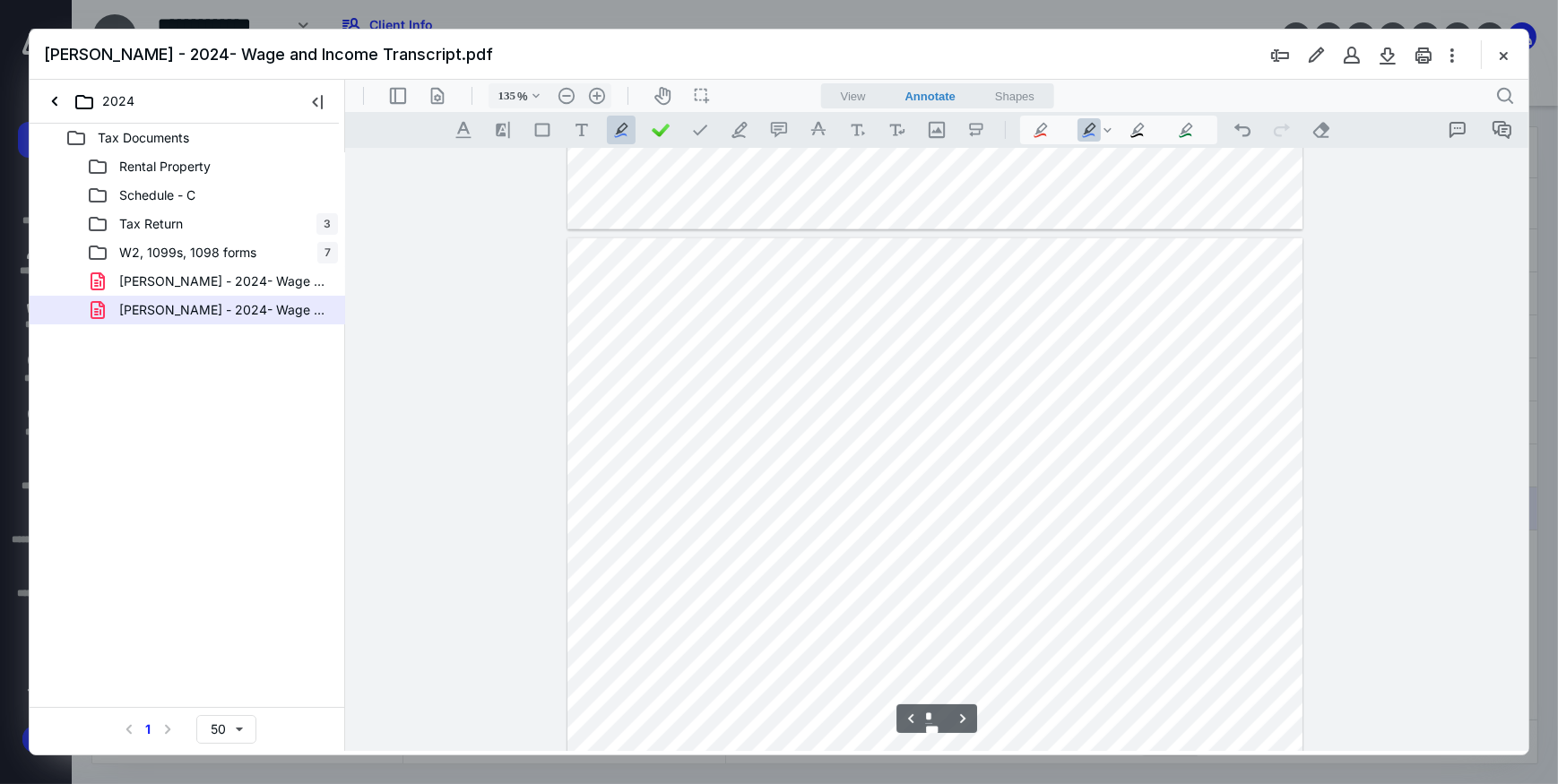 drag, startPoint x: 1265, startPoint y: 472, endPoint x: 1276, endPoint y: 472, distance: 11 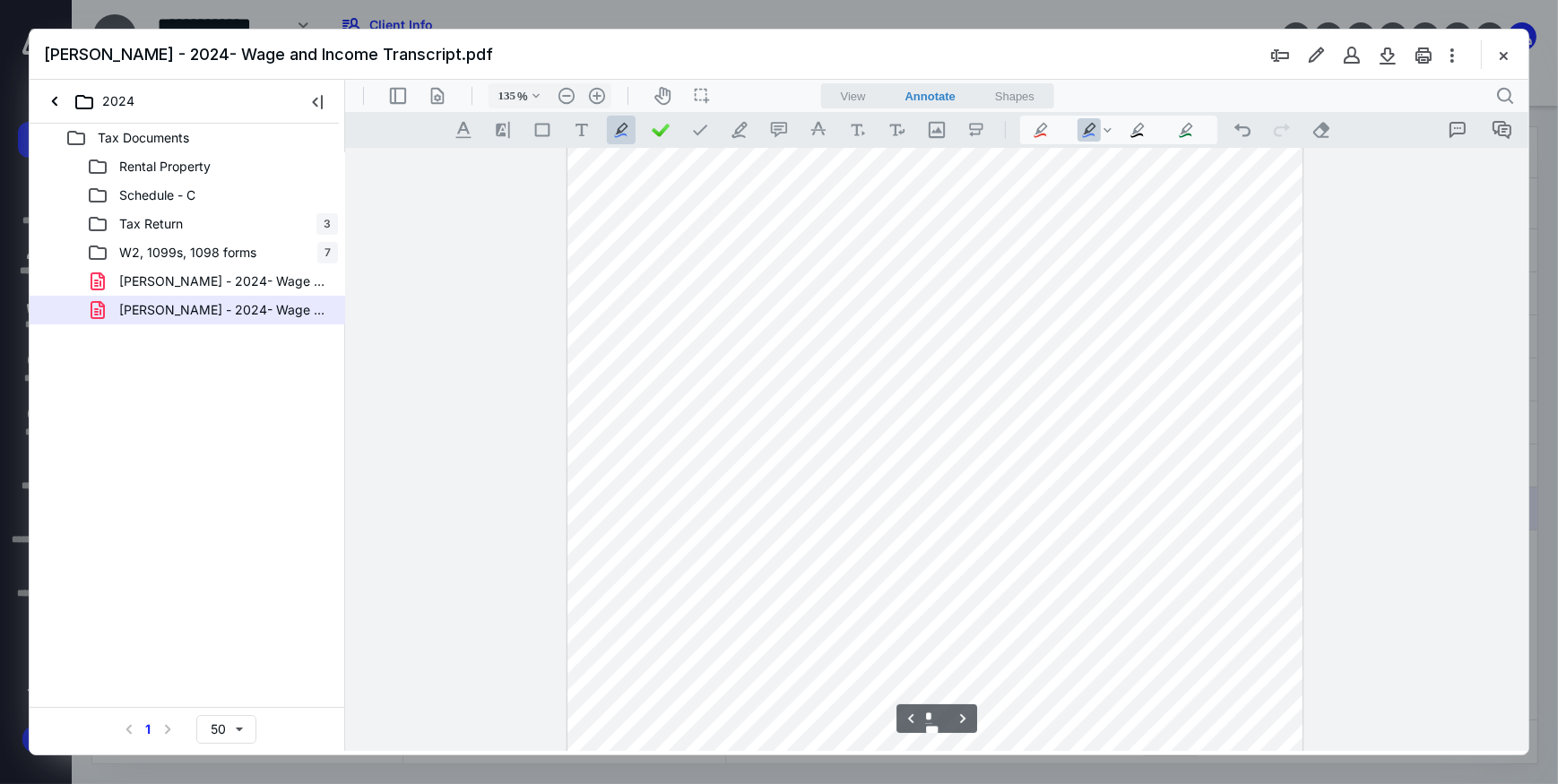 scroll, scrollTop: 3366, scrollLeft: 0, axis: vertical 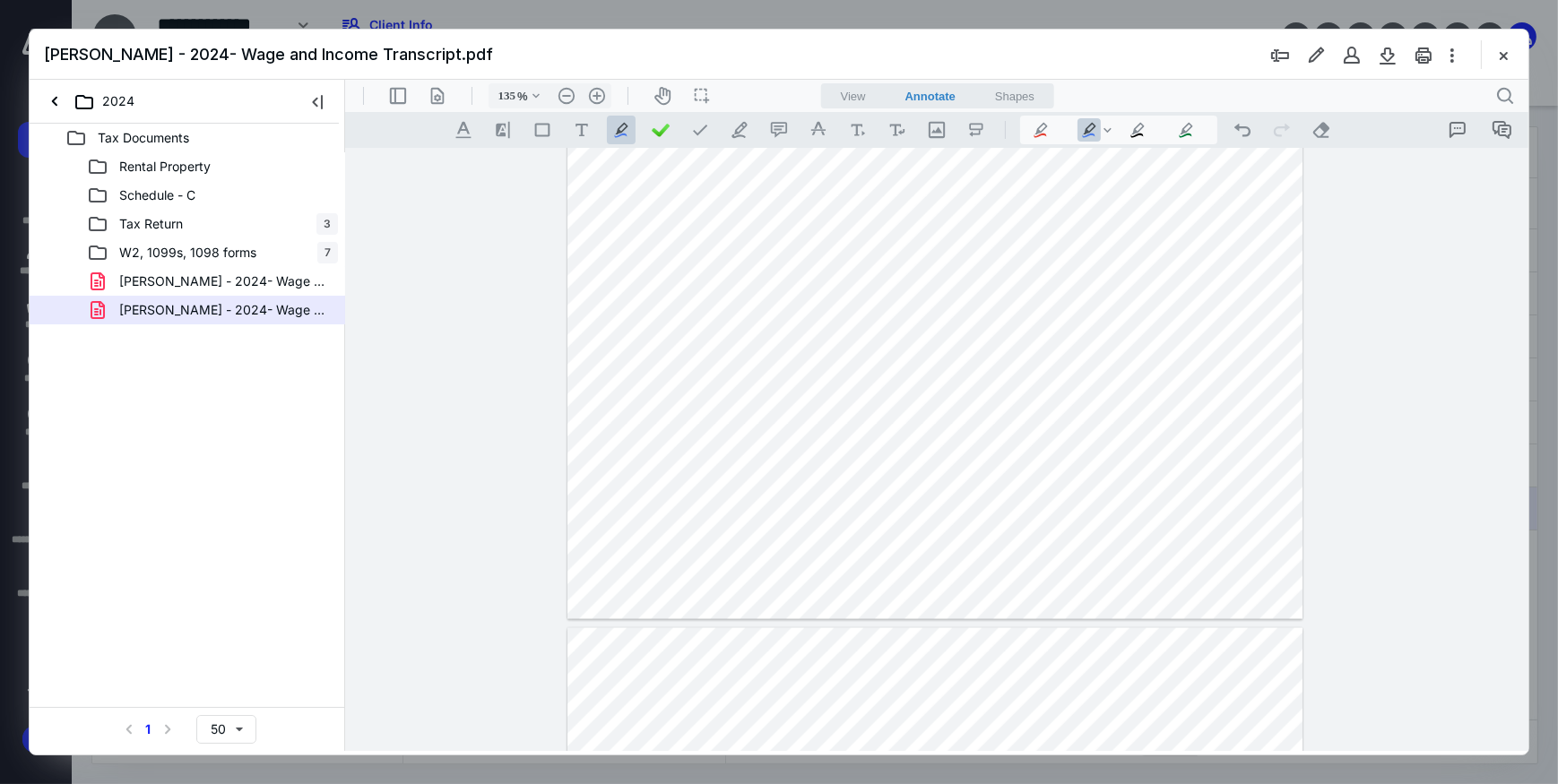 click at bounding box center (934, 142) 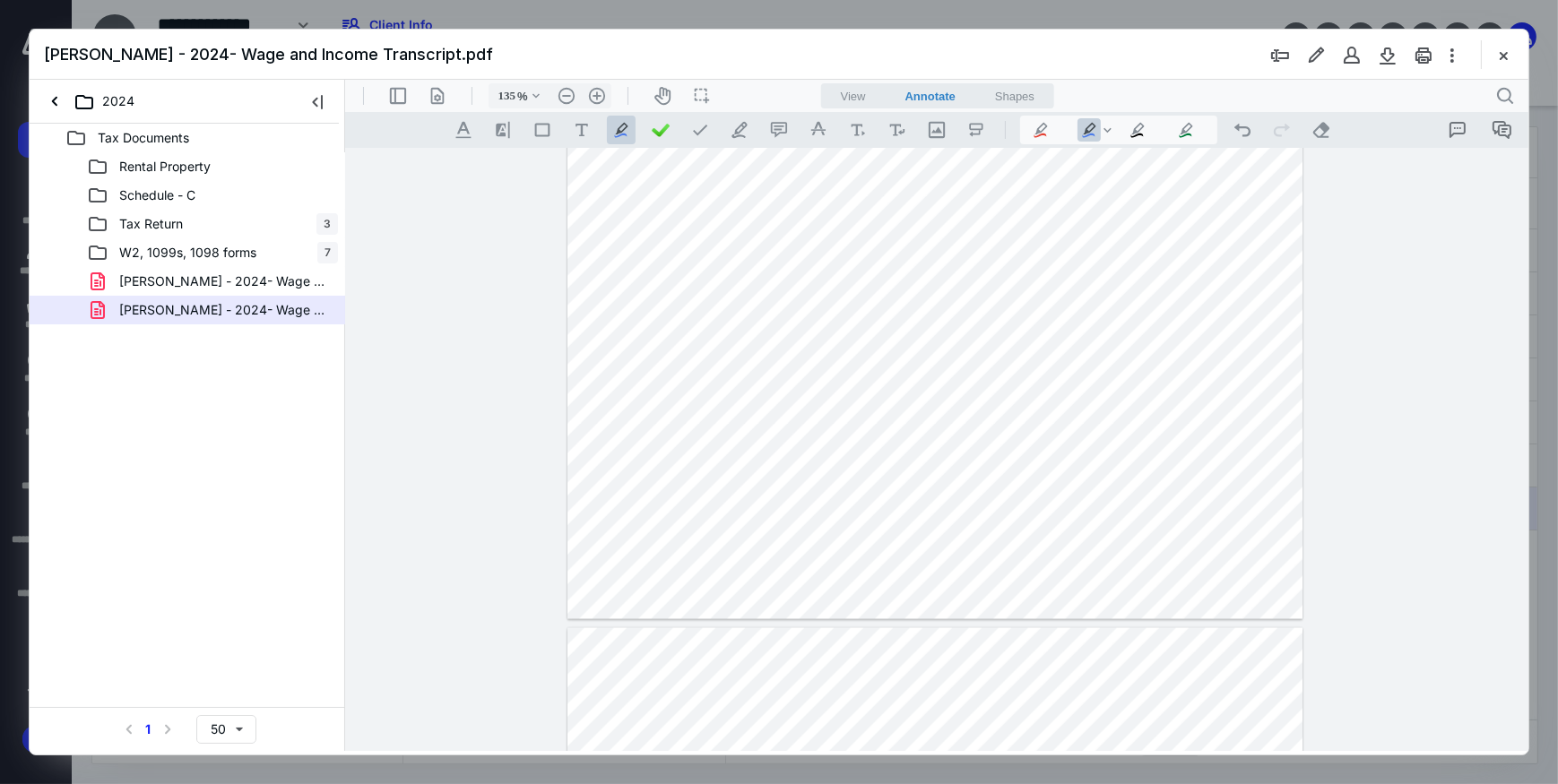 scroll, scrollTop: 3855, scrollLeft: 0, axis: vertical 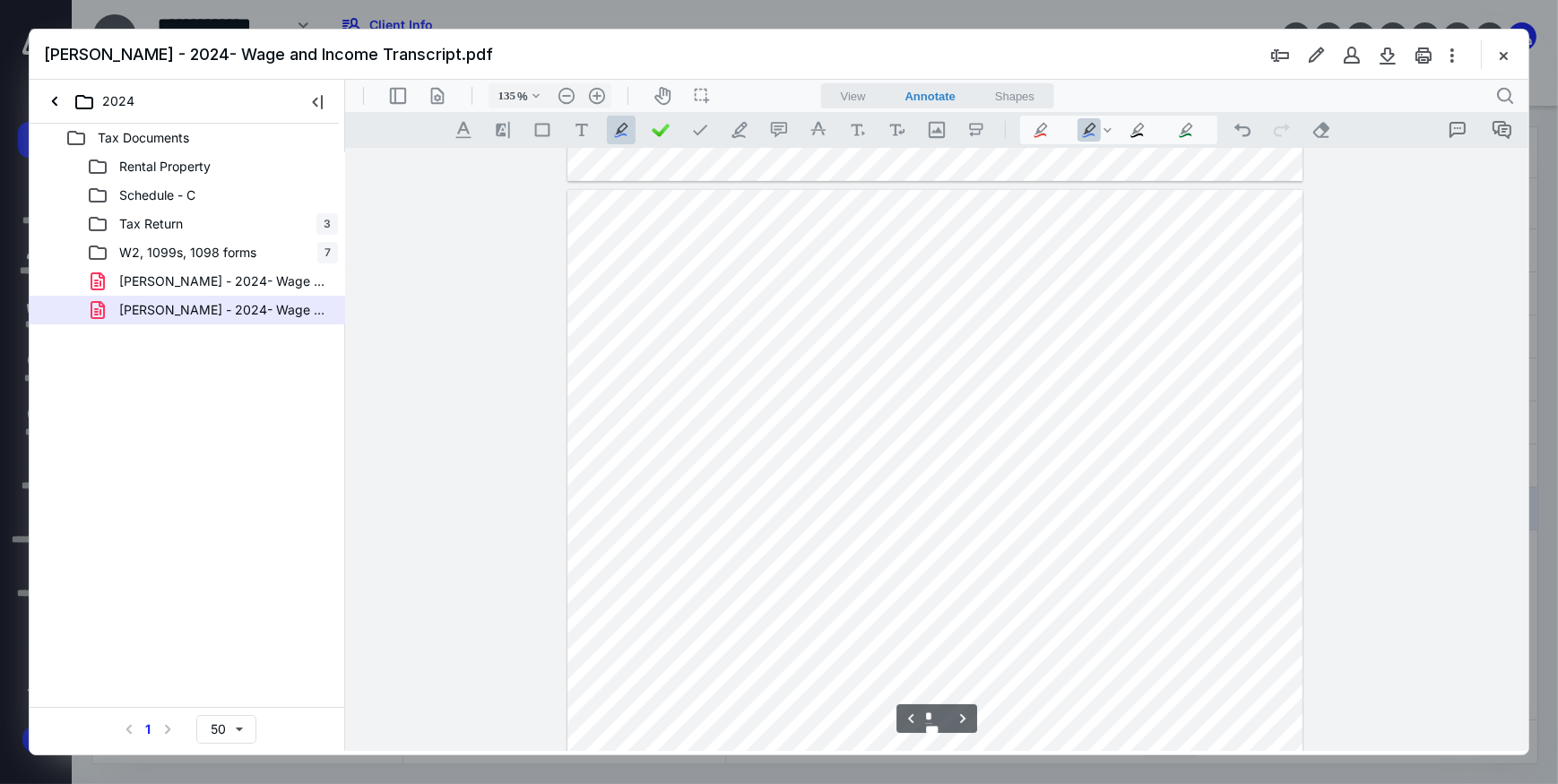 type on "*" 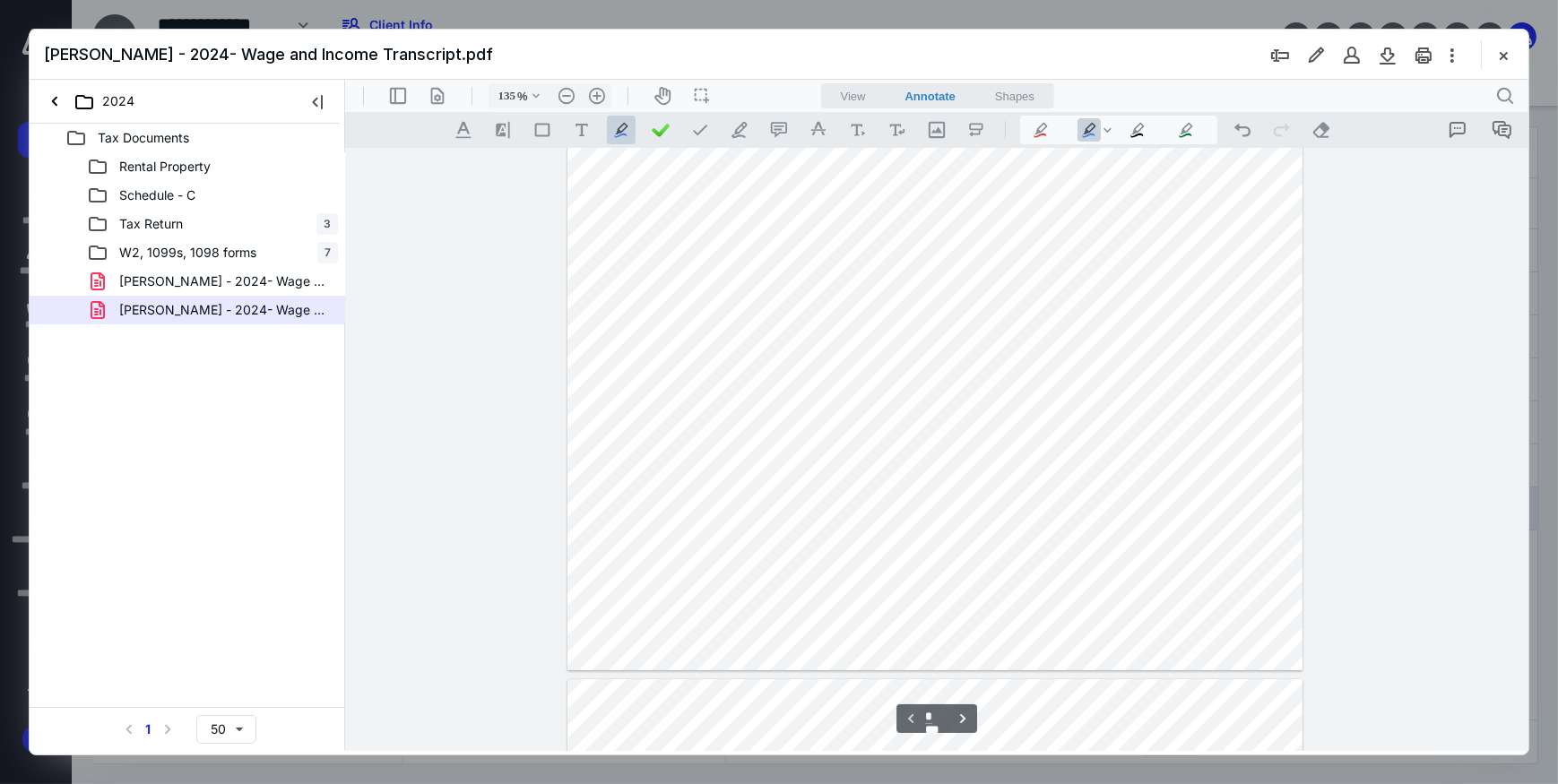 scroll, scrollTop: 0, scrollLeft: 0, axis: both 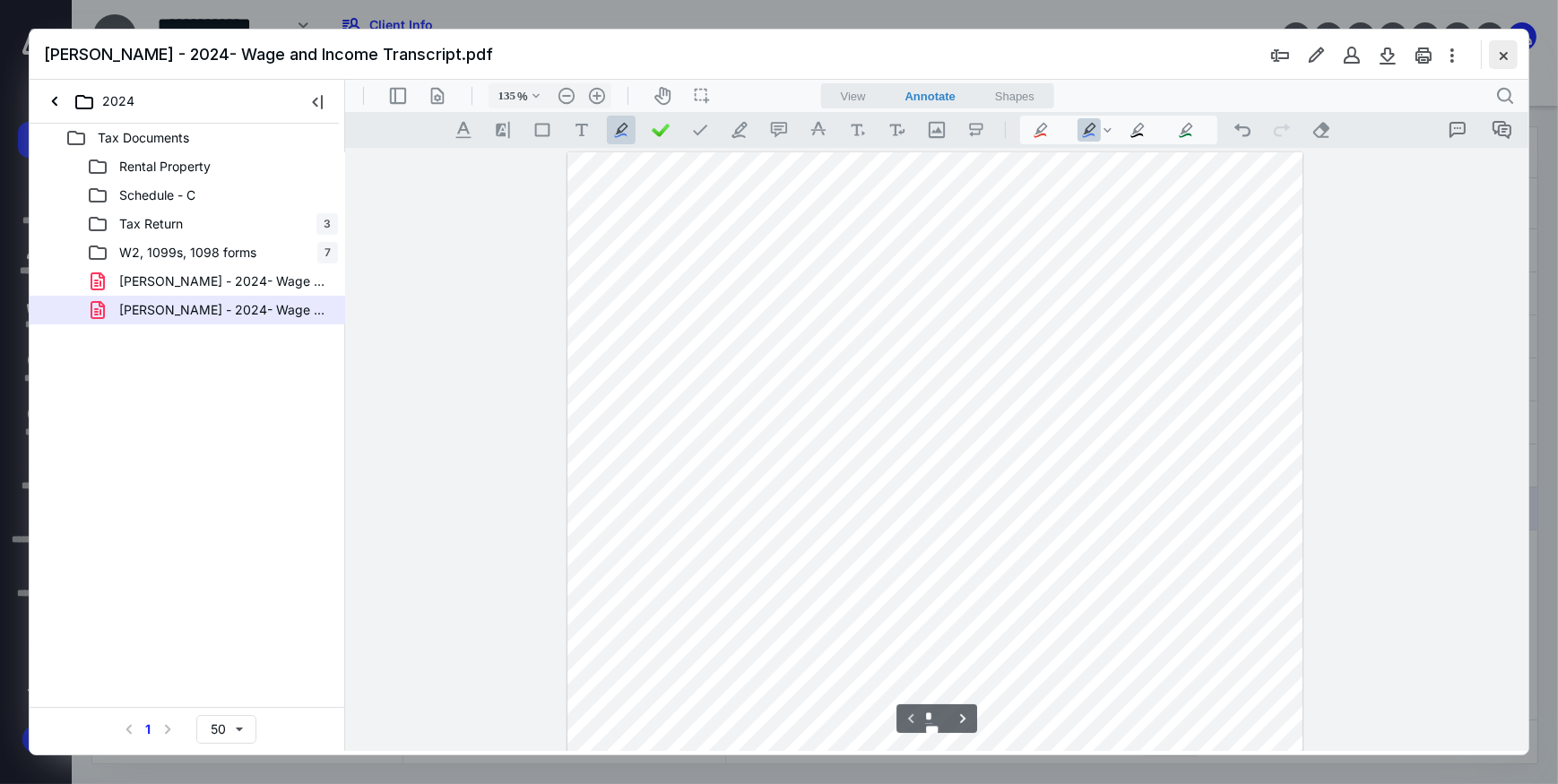 drag, startPoint x: 1497, startPoint y: 54, endPoint x: 1493, endPoint y: 43, distance: 12 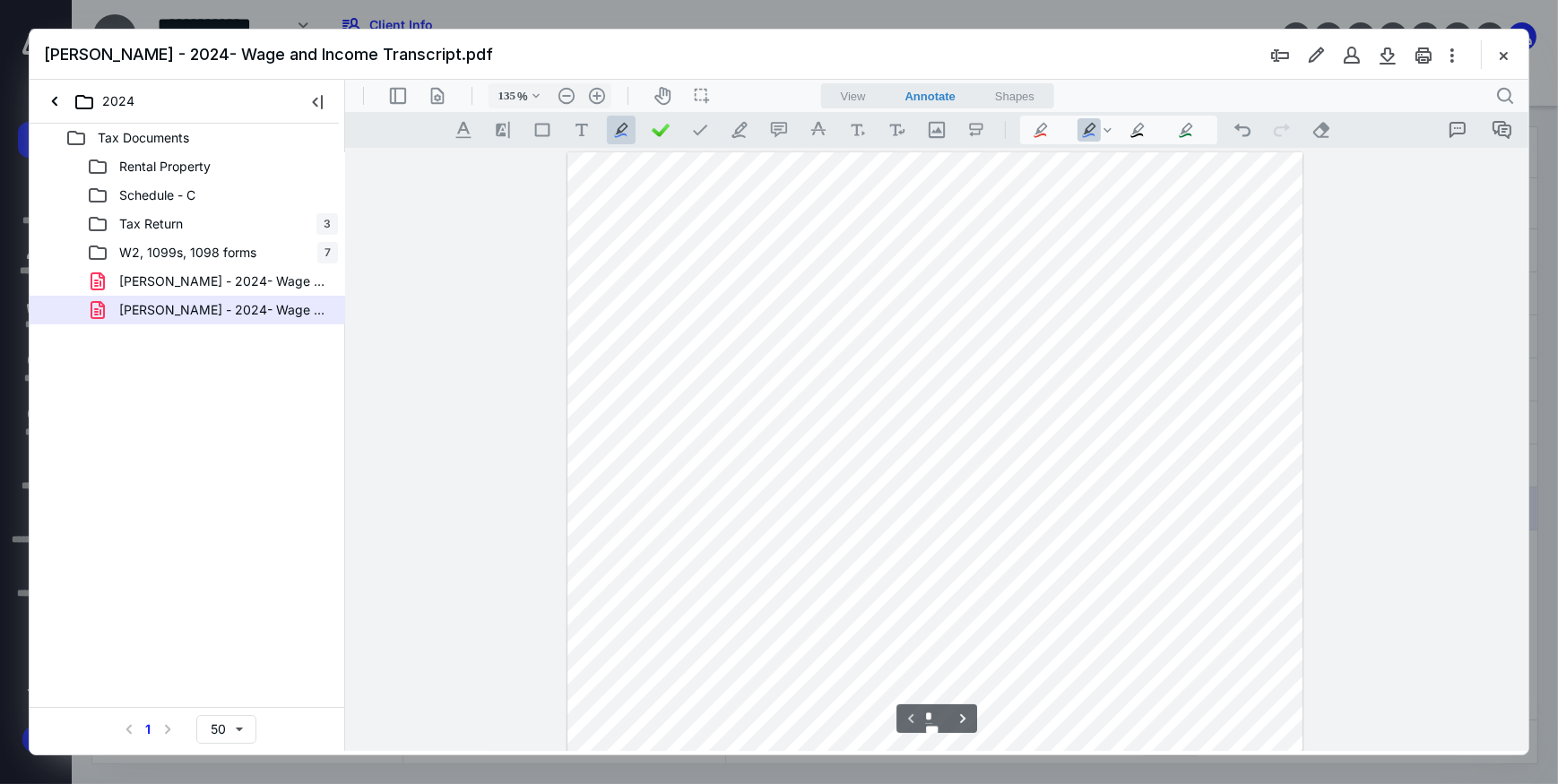 click at bounding box center [1503, 55] 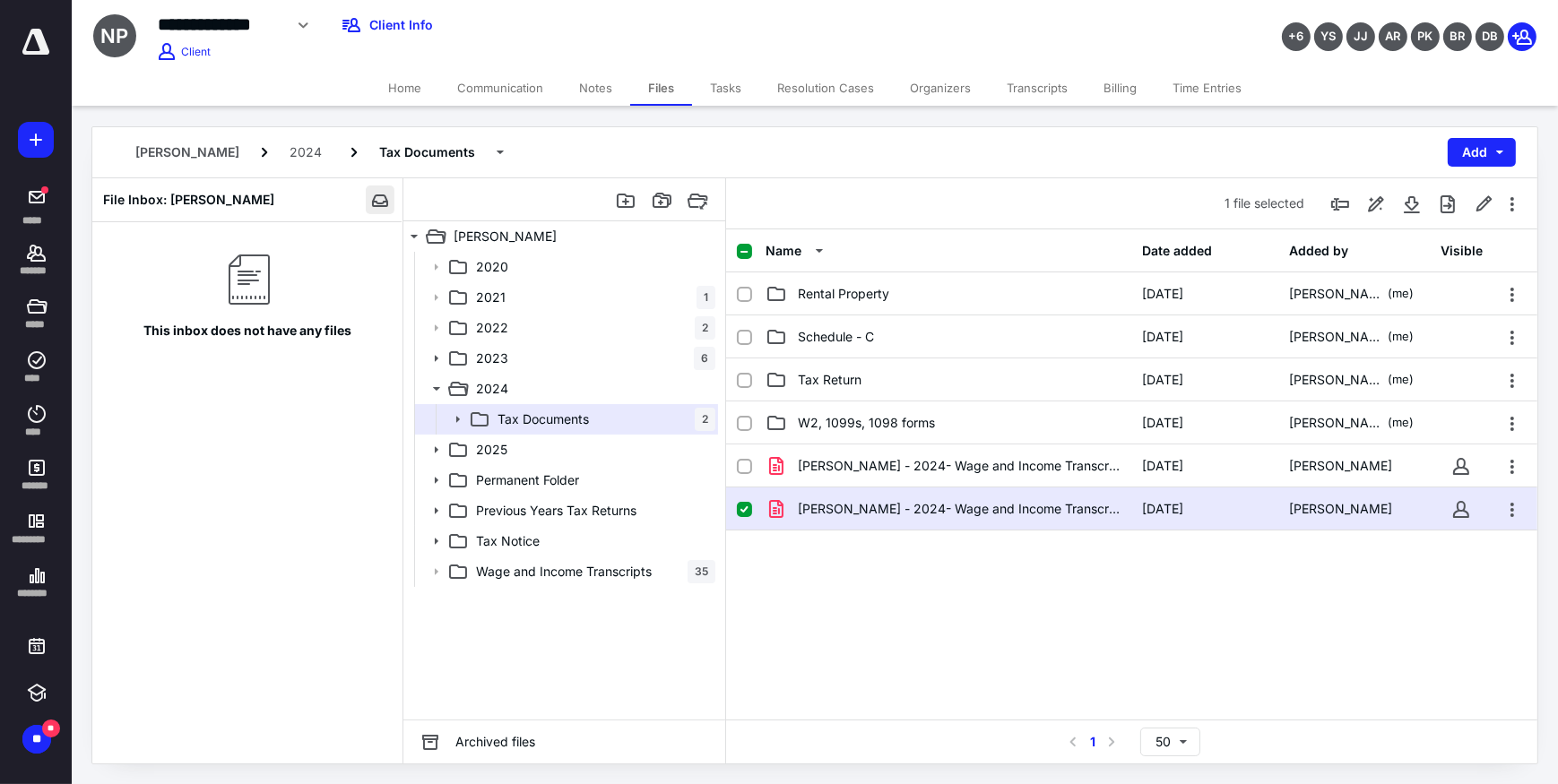 click at bounding box center [380, 200] 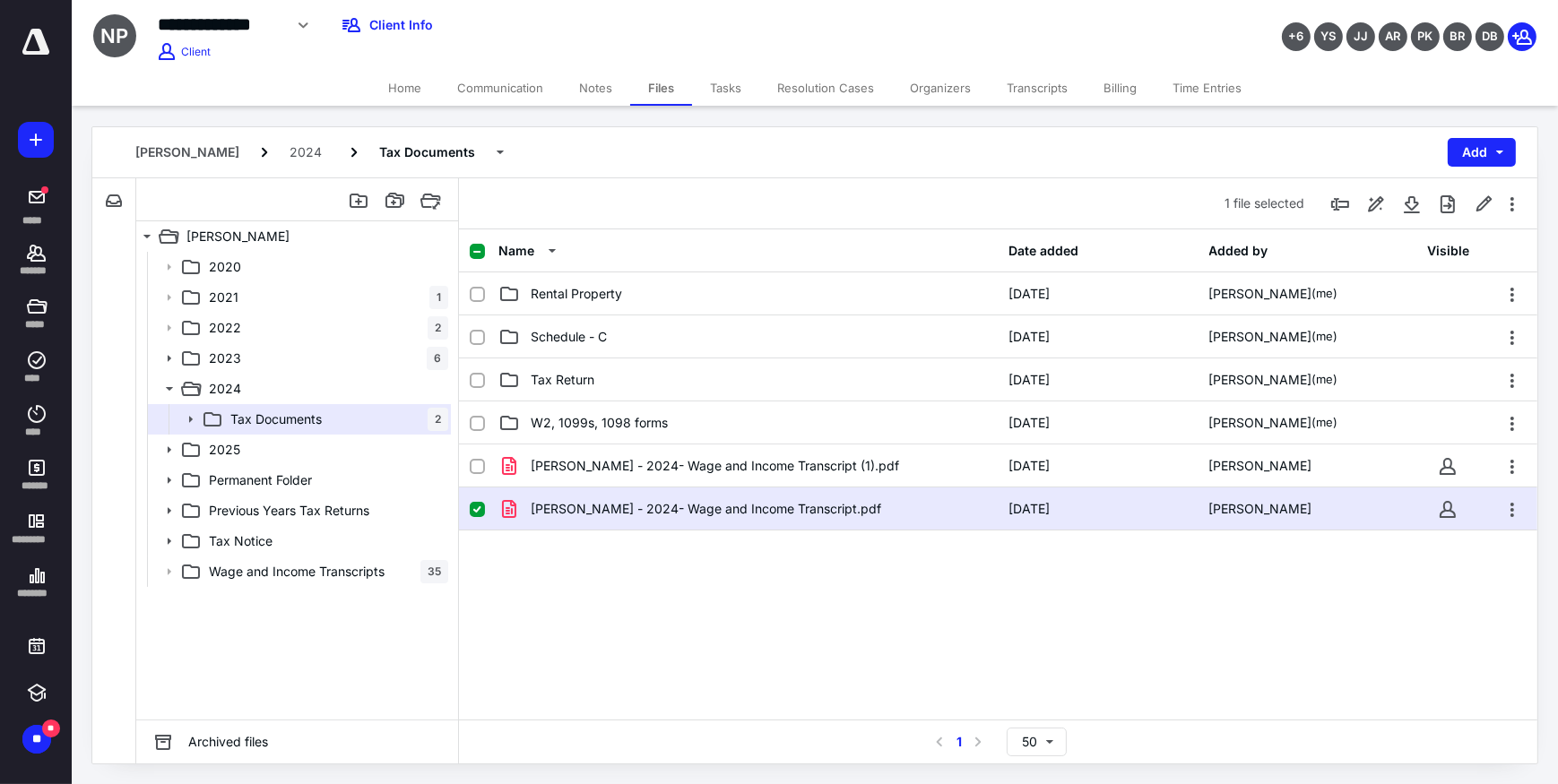 click on "[PERSON_NAME] - 2024- Wage and Income Transcript (1).pdf [DATE] [PERSON_NAME] [PERSON_NAME] - 2024- Wage and Income Transcript.pdf [DATE] [PERSON_NAME]" at bounding box center (998, 579) 